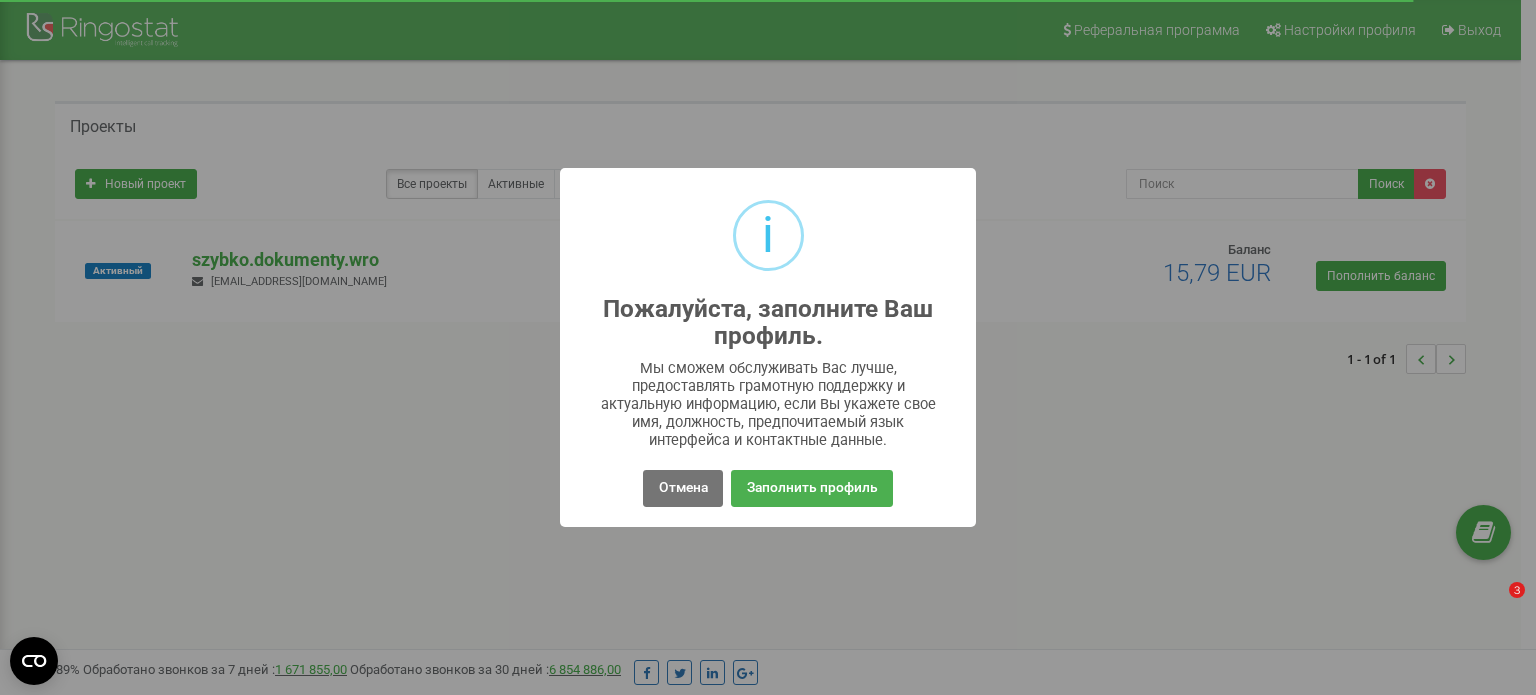 scroll, scrollTop: 0, scrollLeft: 0, axis: both 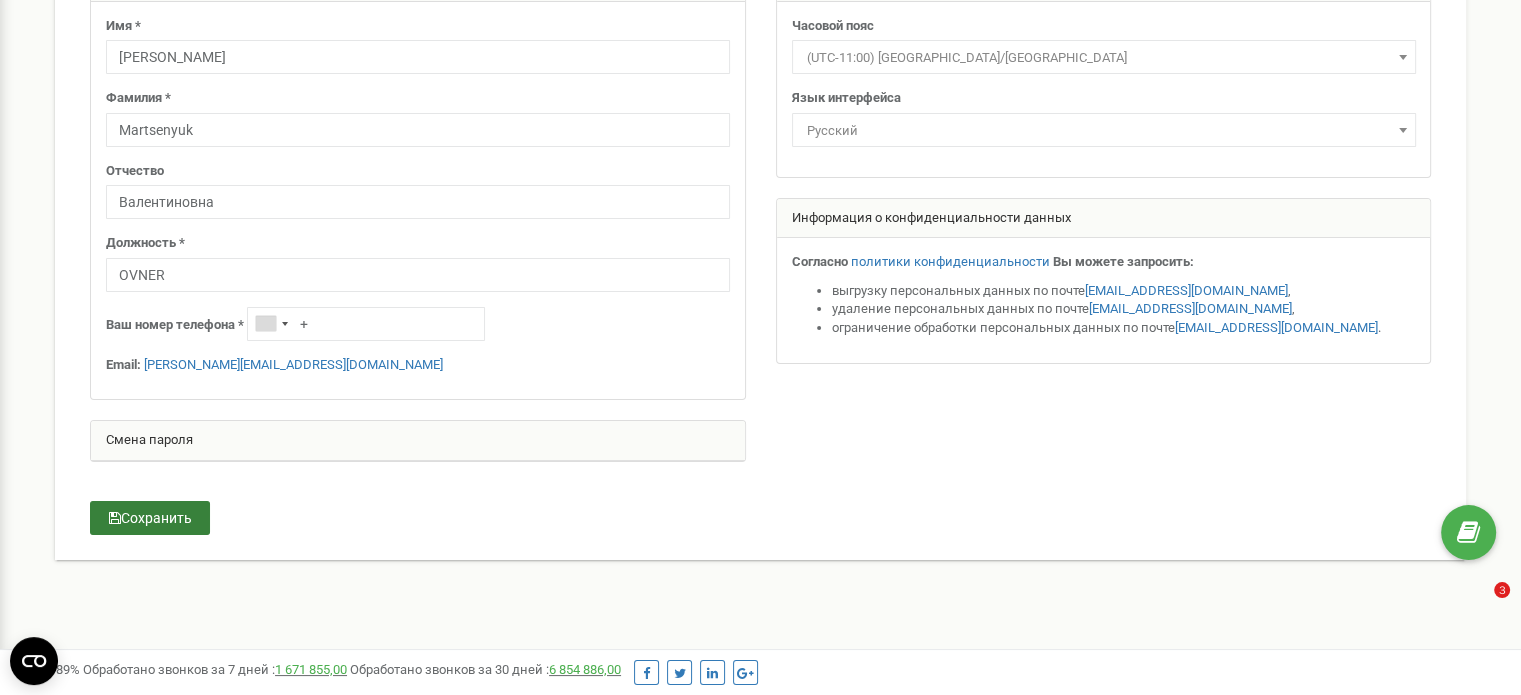 click on "Сохранить" at bounding box center (150, 518) 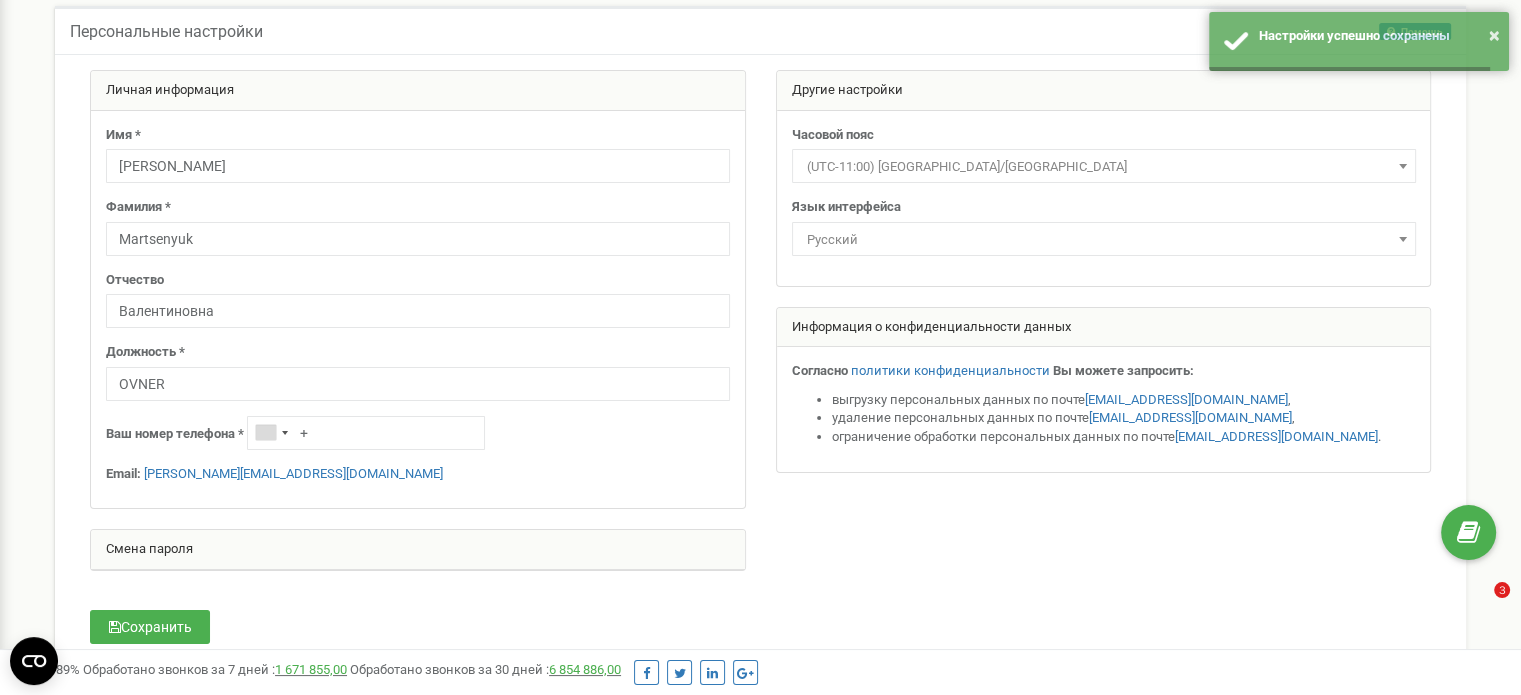 scroll, scrollTop: 0, scrollLeft: 0, axis: both 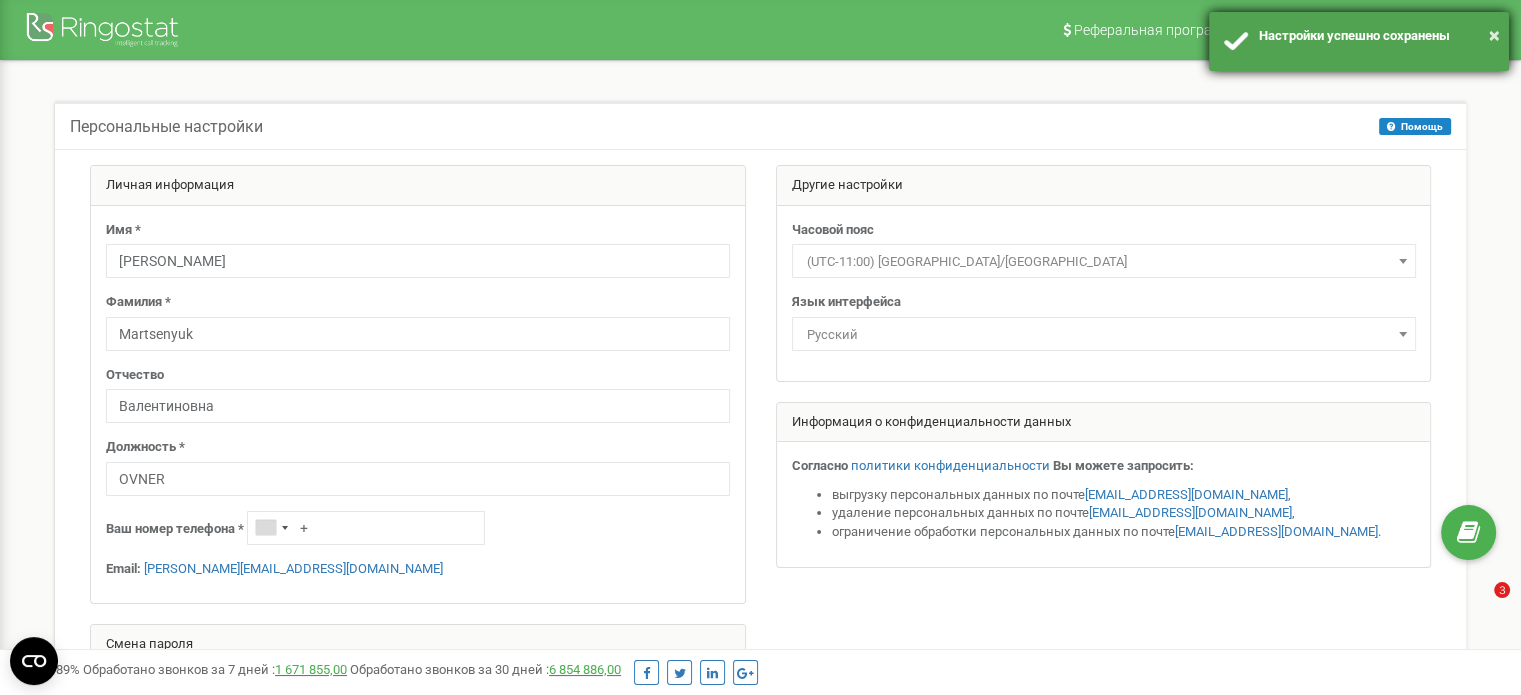 click on "Настройки успешно сохранены" at bounding box center (1376, 36) 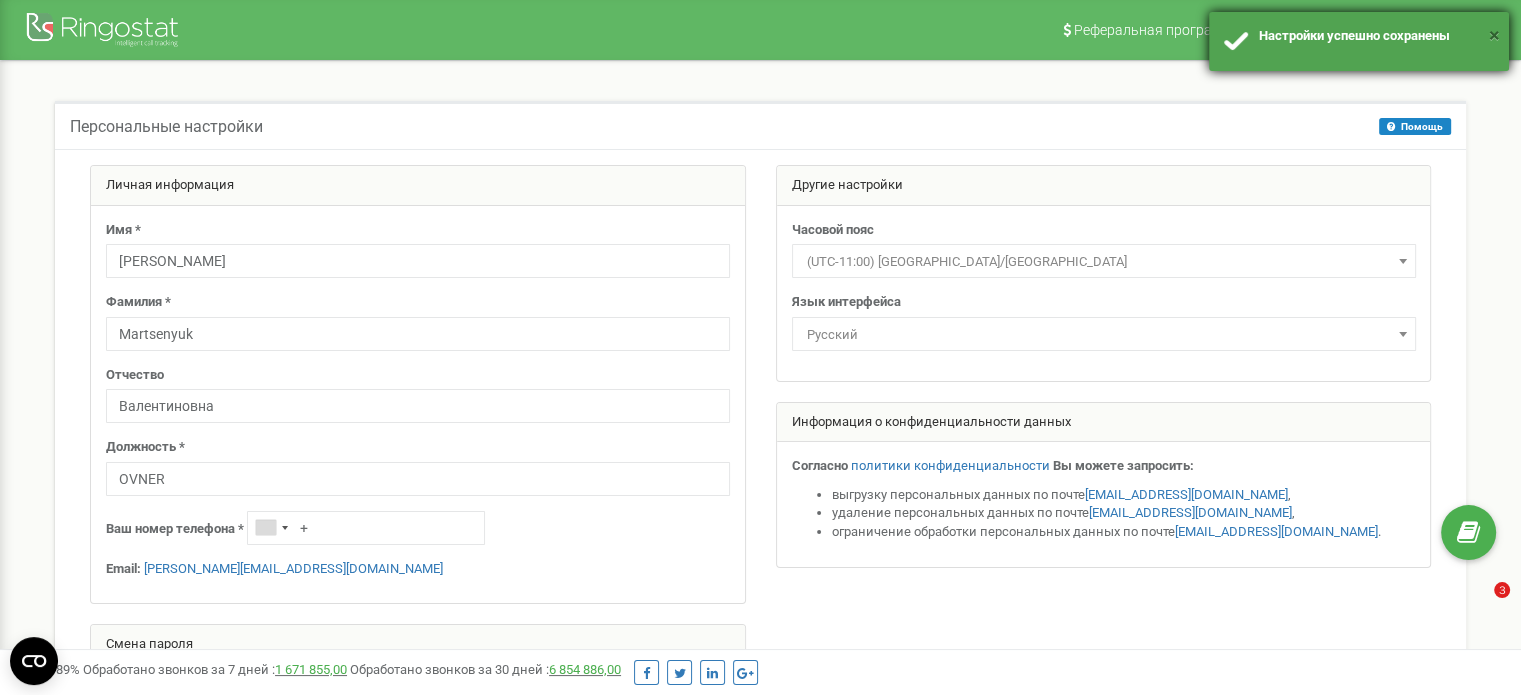 click on "×" at bounding box center [1494, 35] 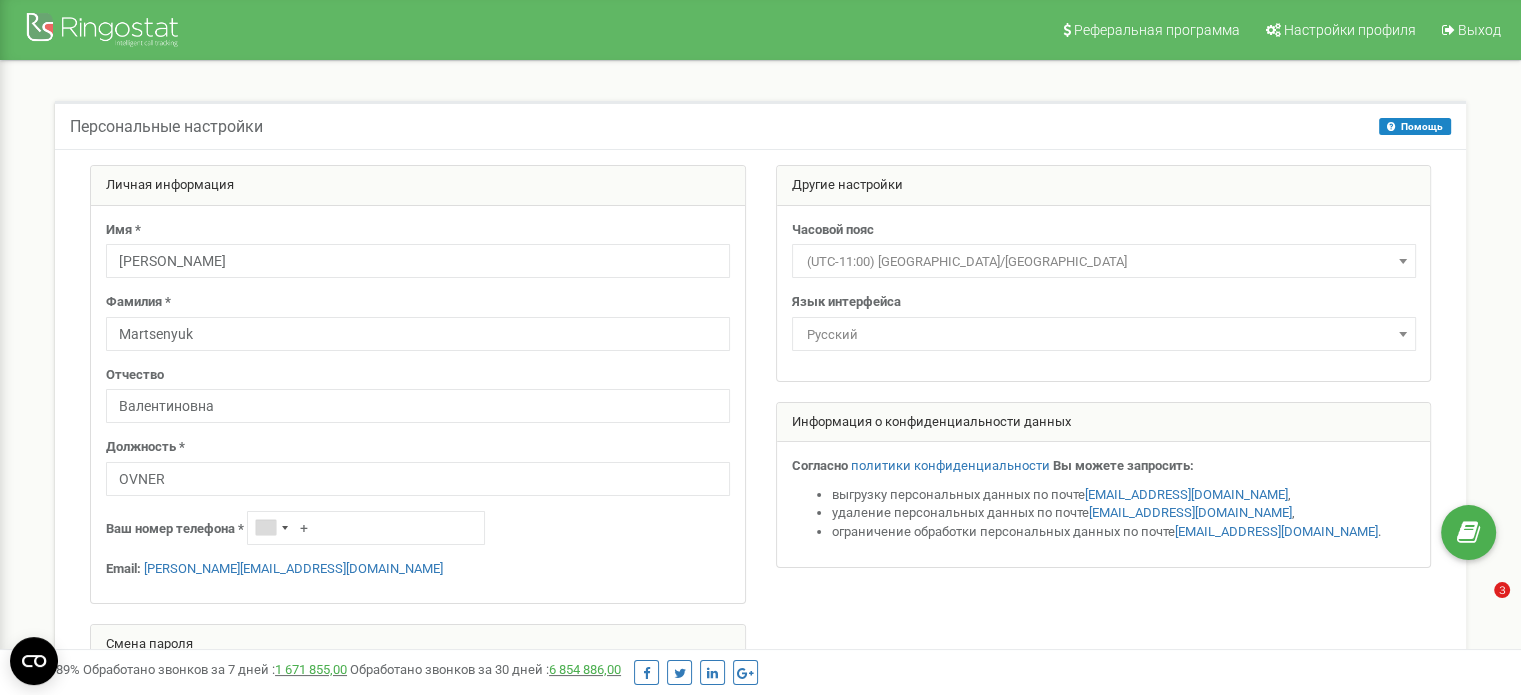 click 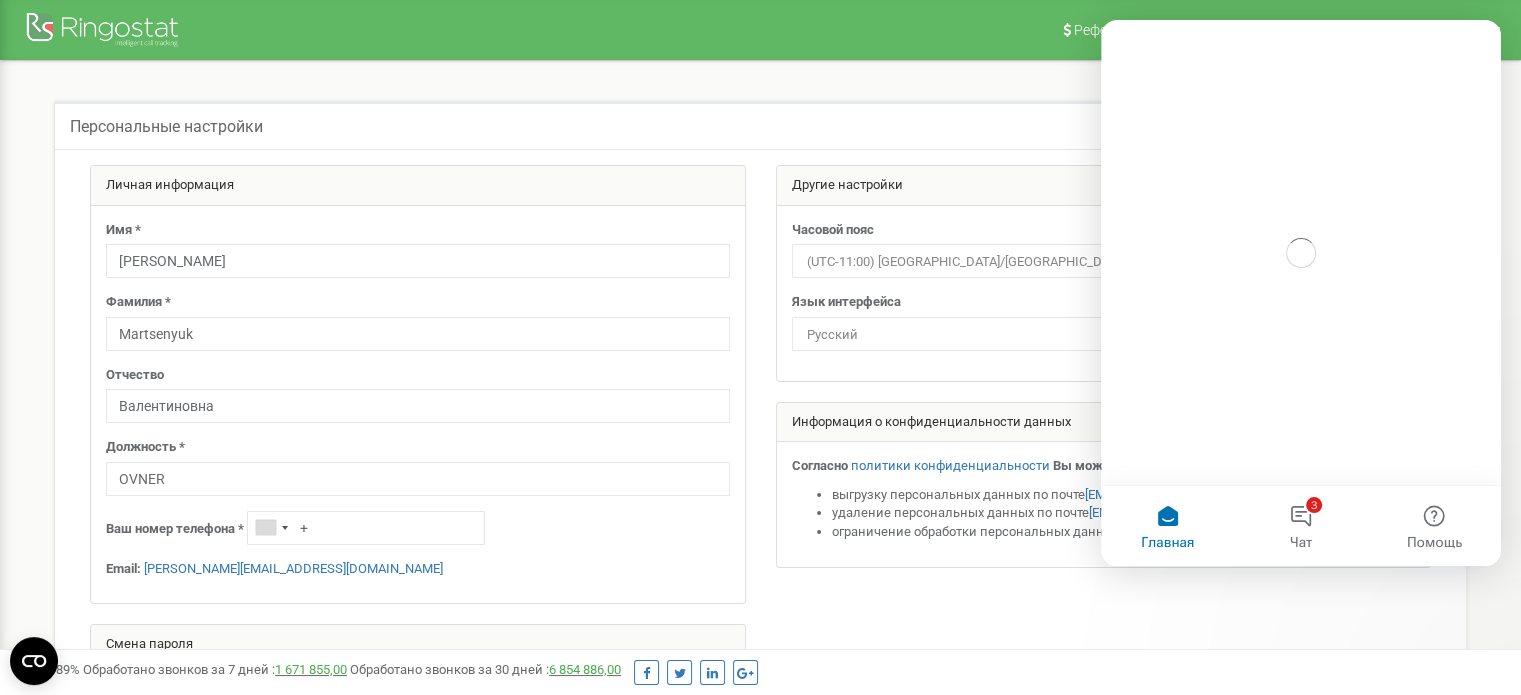 scroll, scrollTop: 0, scrollLeft: 0, axis: both 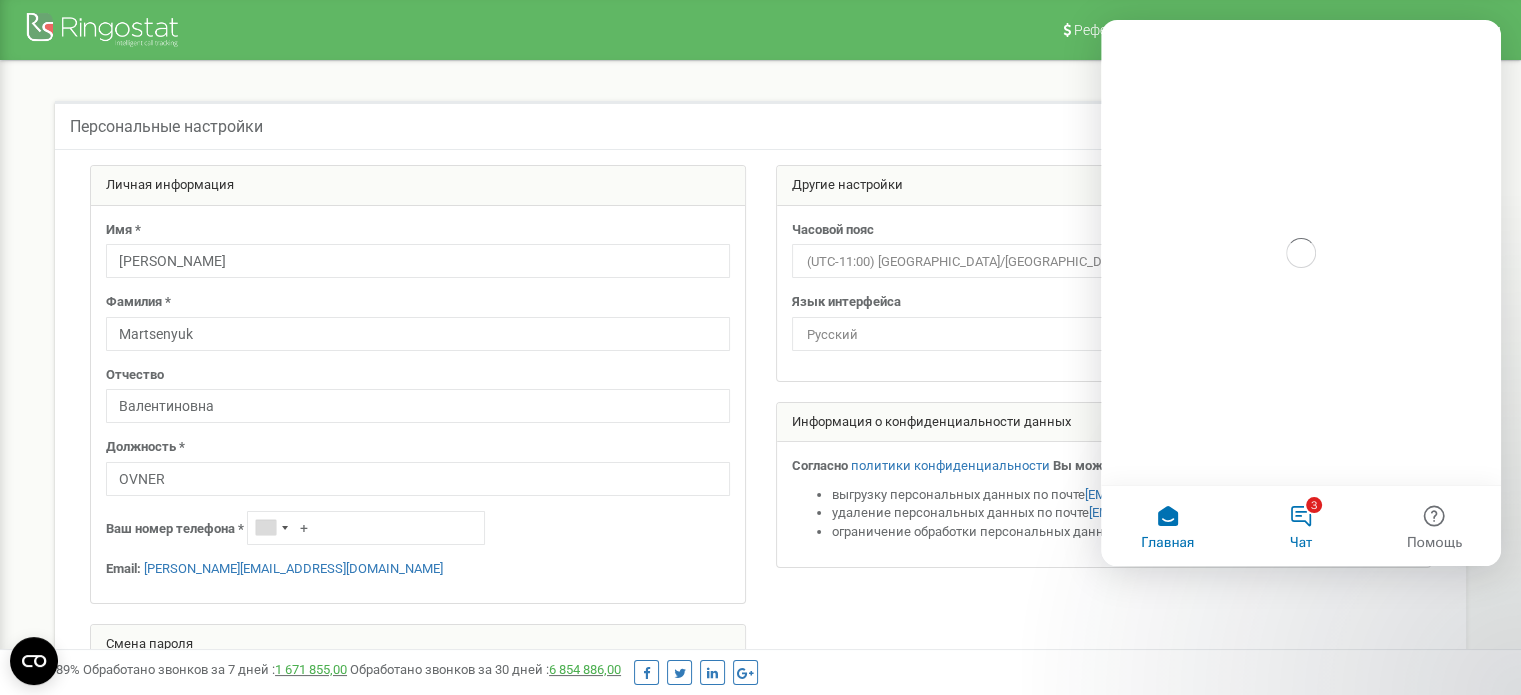 click on "3 Чат" at bounding box center (1300, 526) 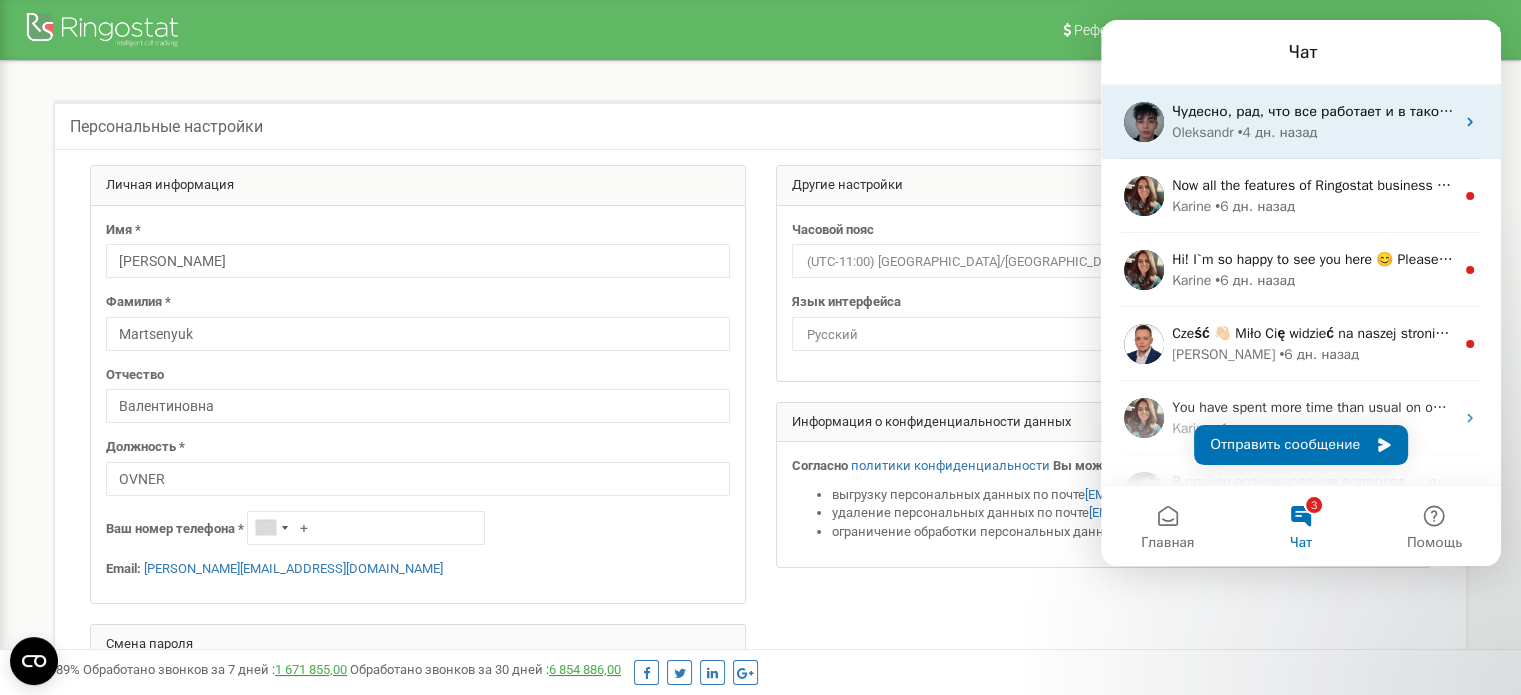 click on "Oleksandr" at bounding box center (1203, 132) 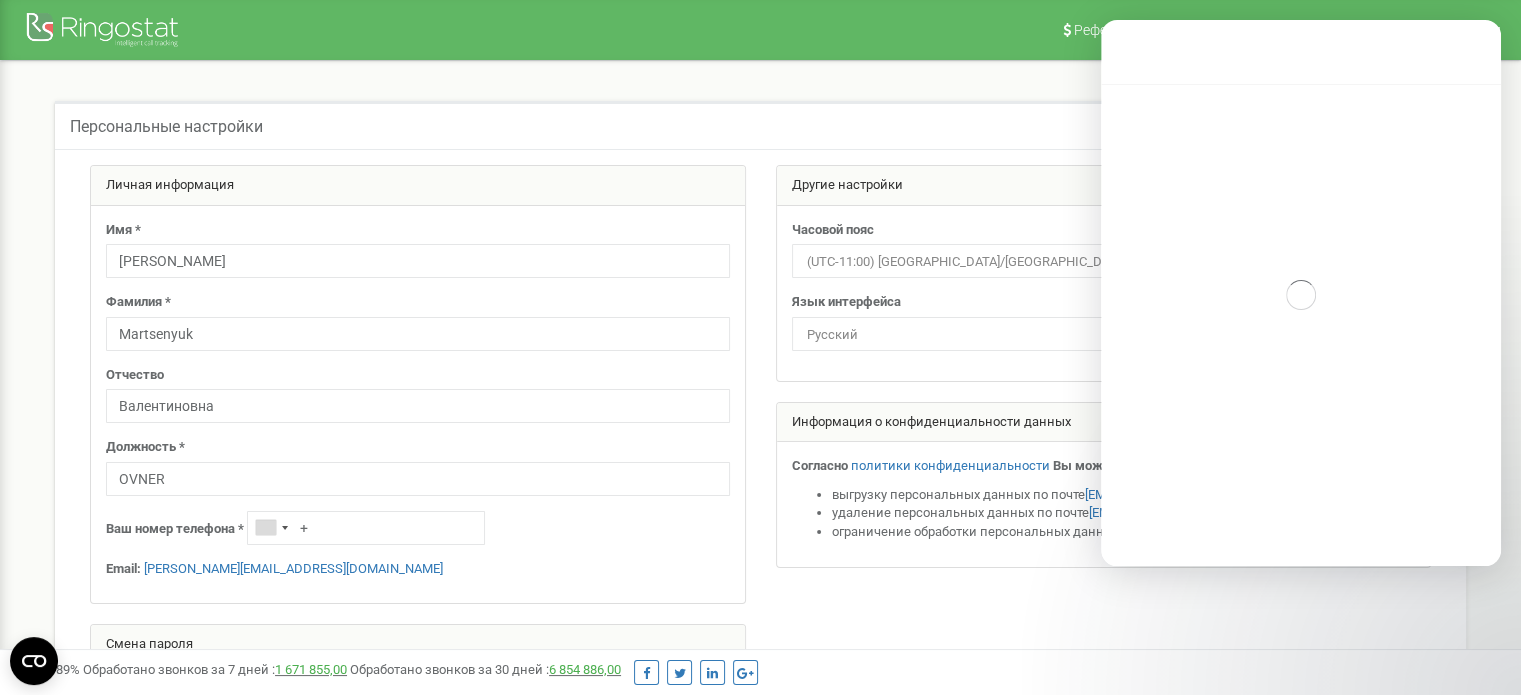 click on "Реферальная программа
Настройки профиля
Выход" at bounding box center (760, 30) 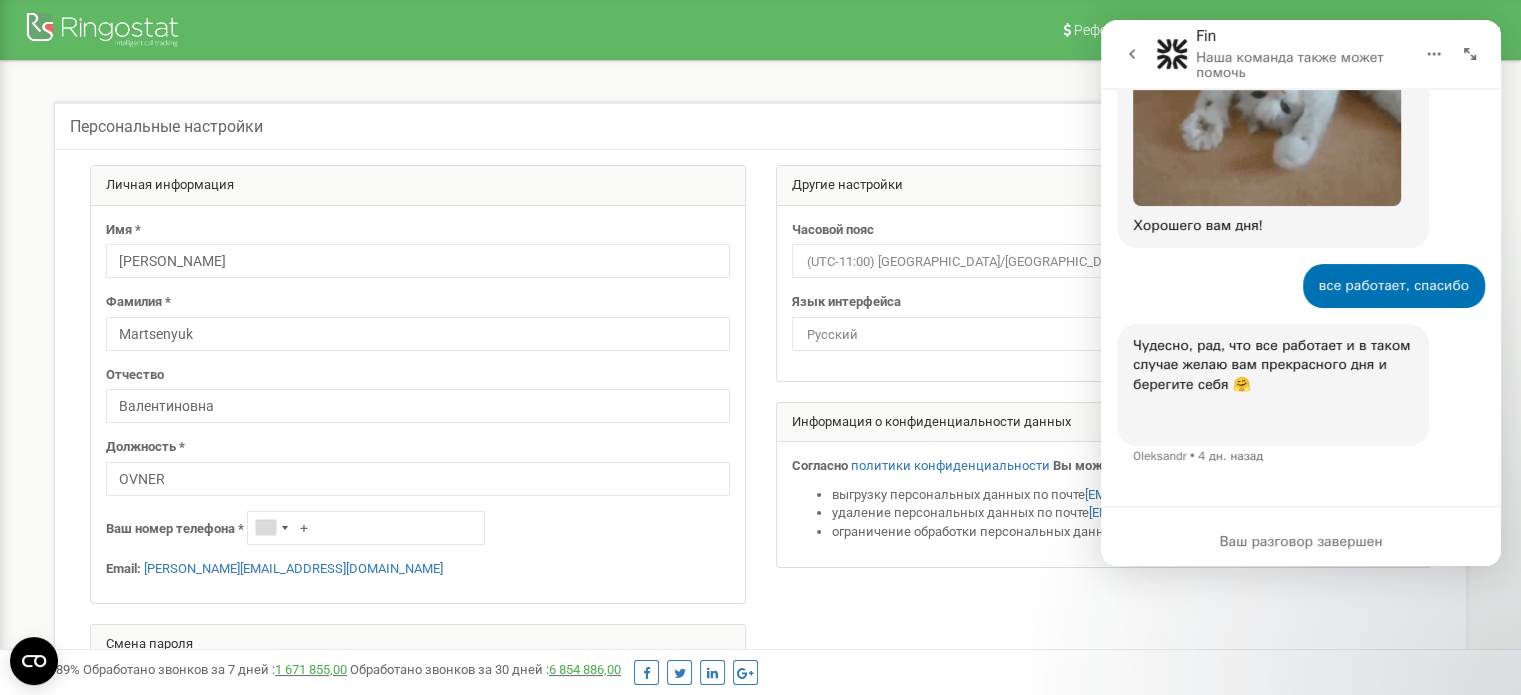 scroll, scrollTop: 13077, scrollLeft: 0, axis: vertical 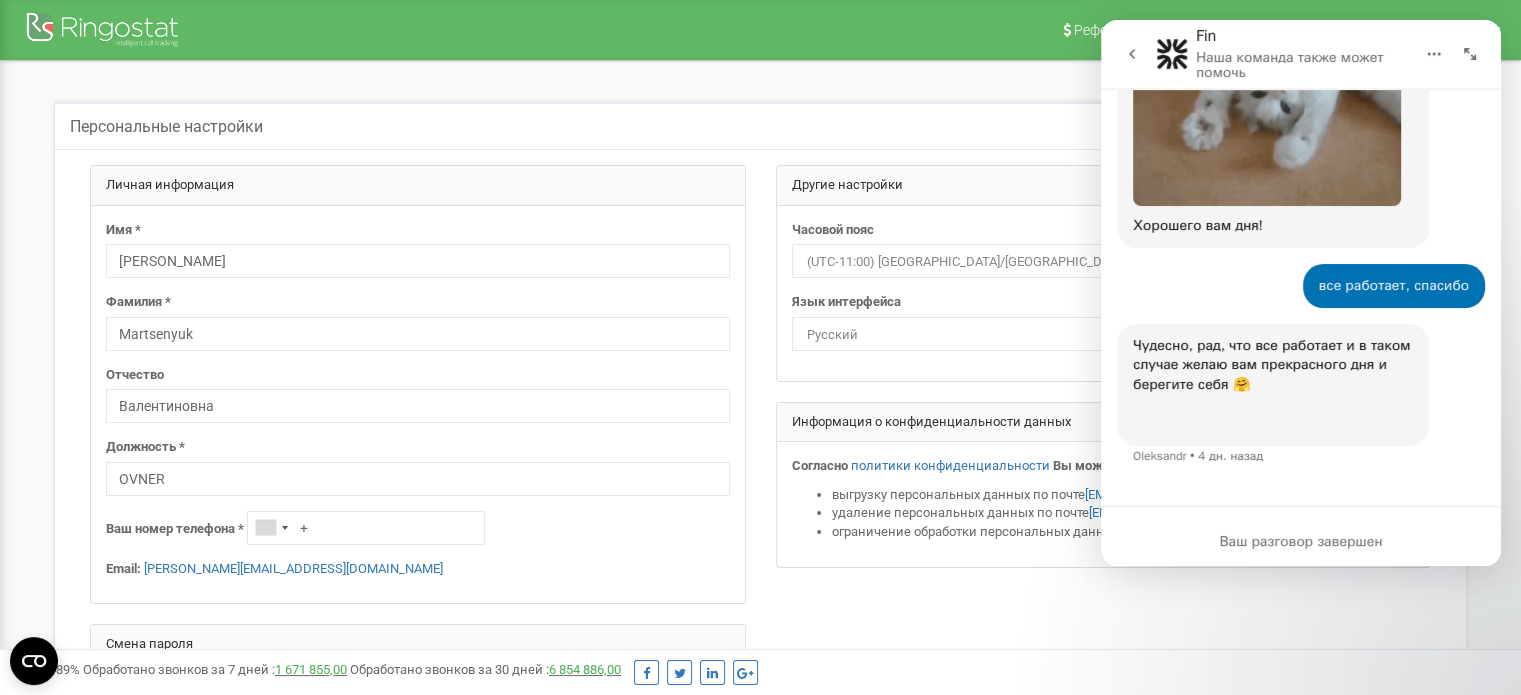 click on "Персональные настройки
Помощь
Помощь
На данной странице вы можете править персональные настройки, такие как язык интерфейса и часовой пояс.
Личная информация
Имя *
Natalia
Фамилия * OVNER +" at bounding box center [760, 445] 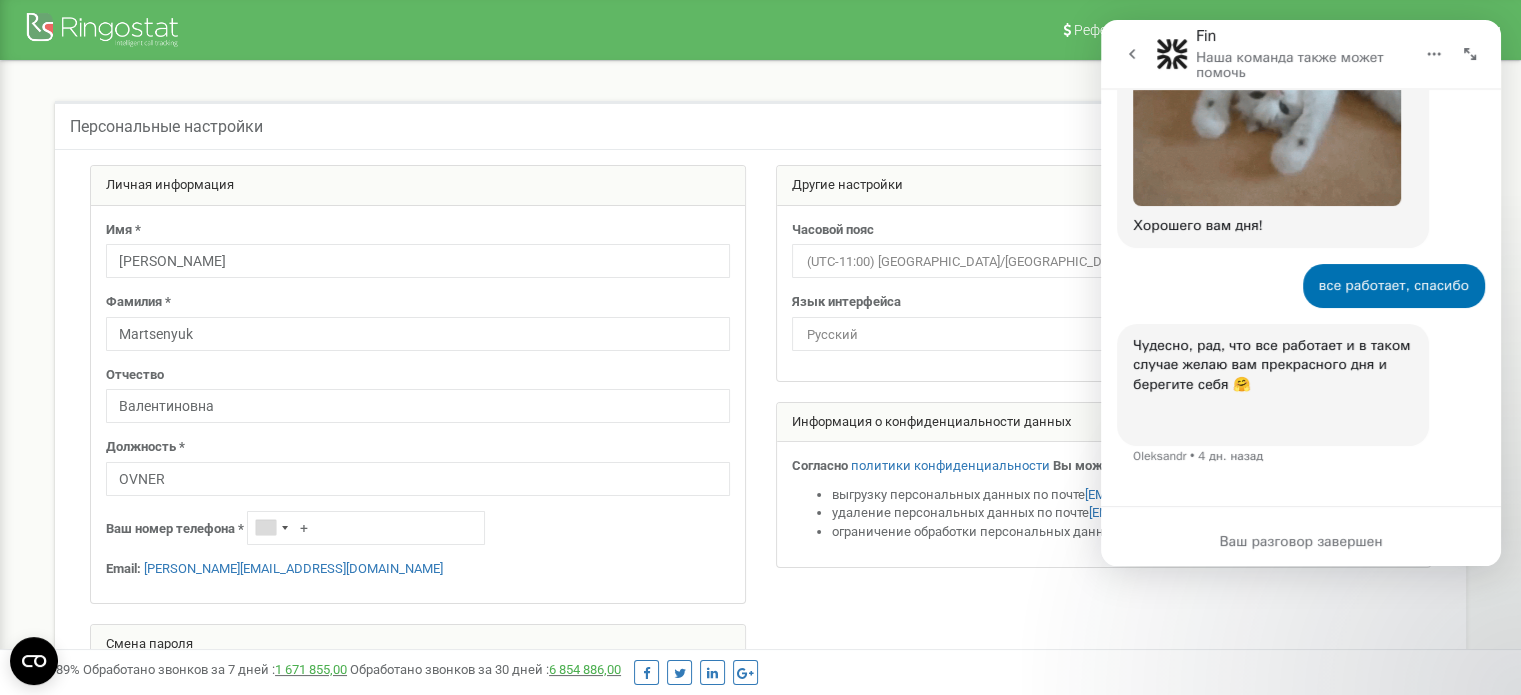 click at bounding box center [1470, 54] 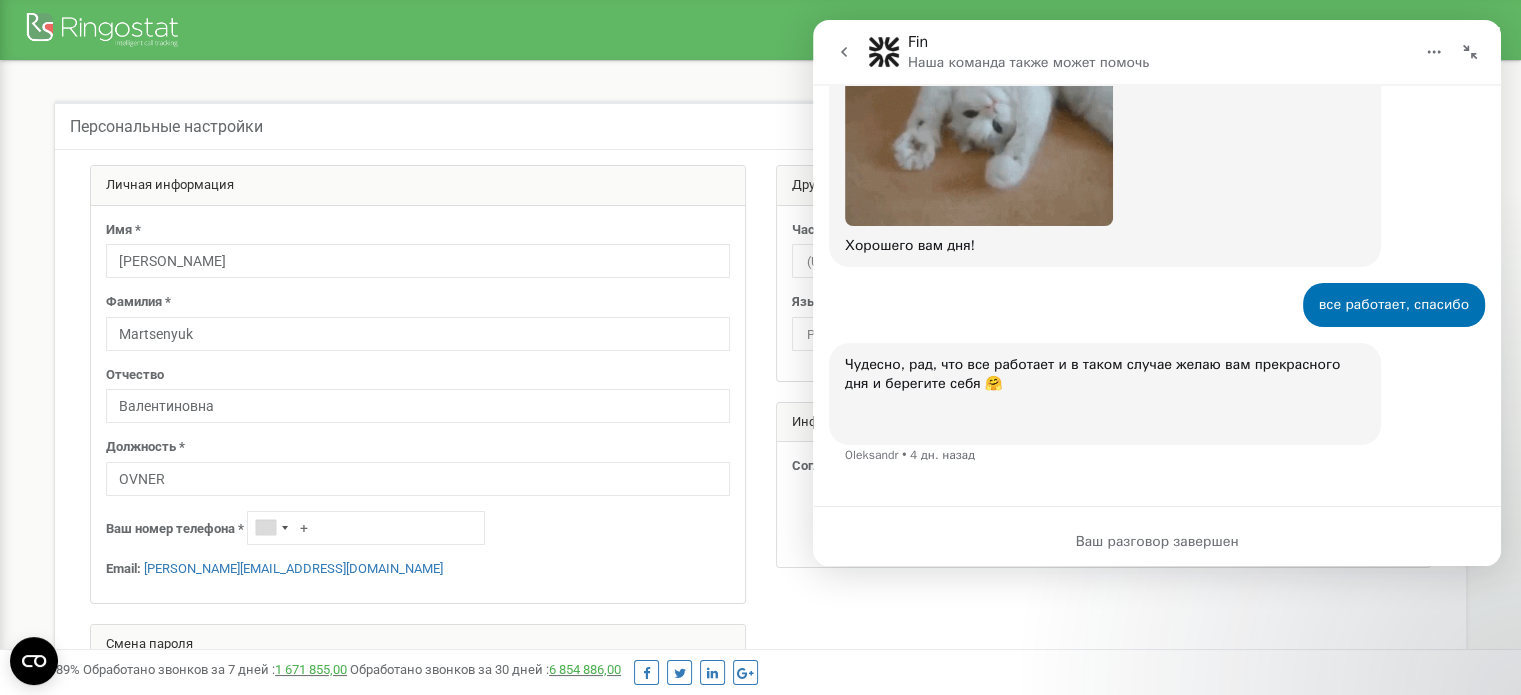 scroll, scrollTop: 10606, scrollLeft: 0, axis: vertical 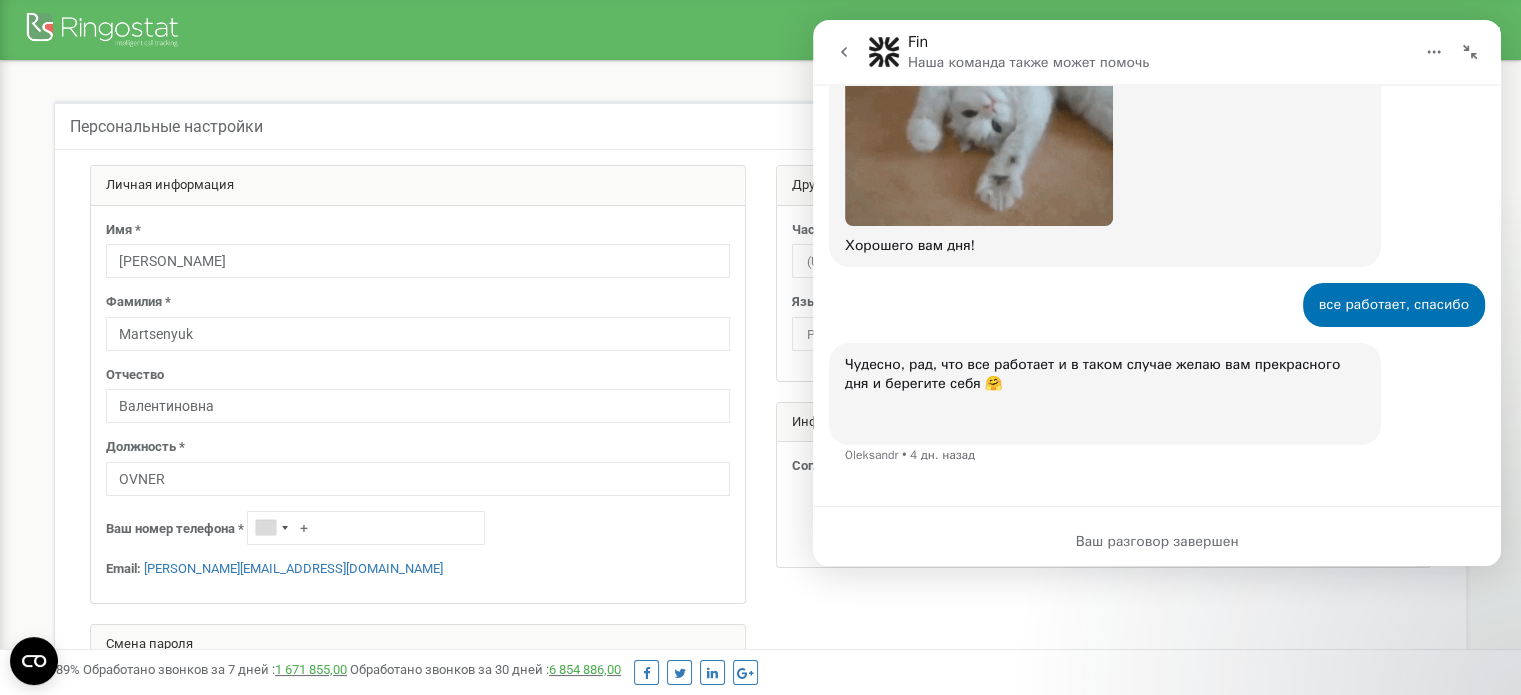 click 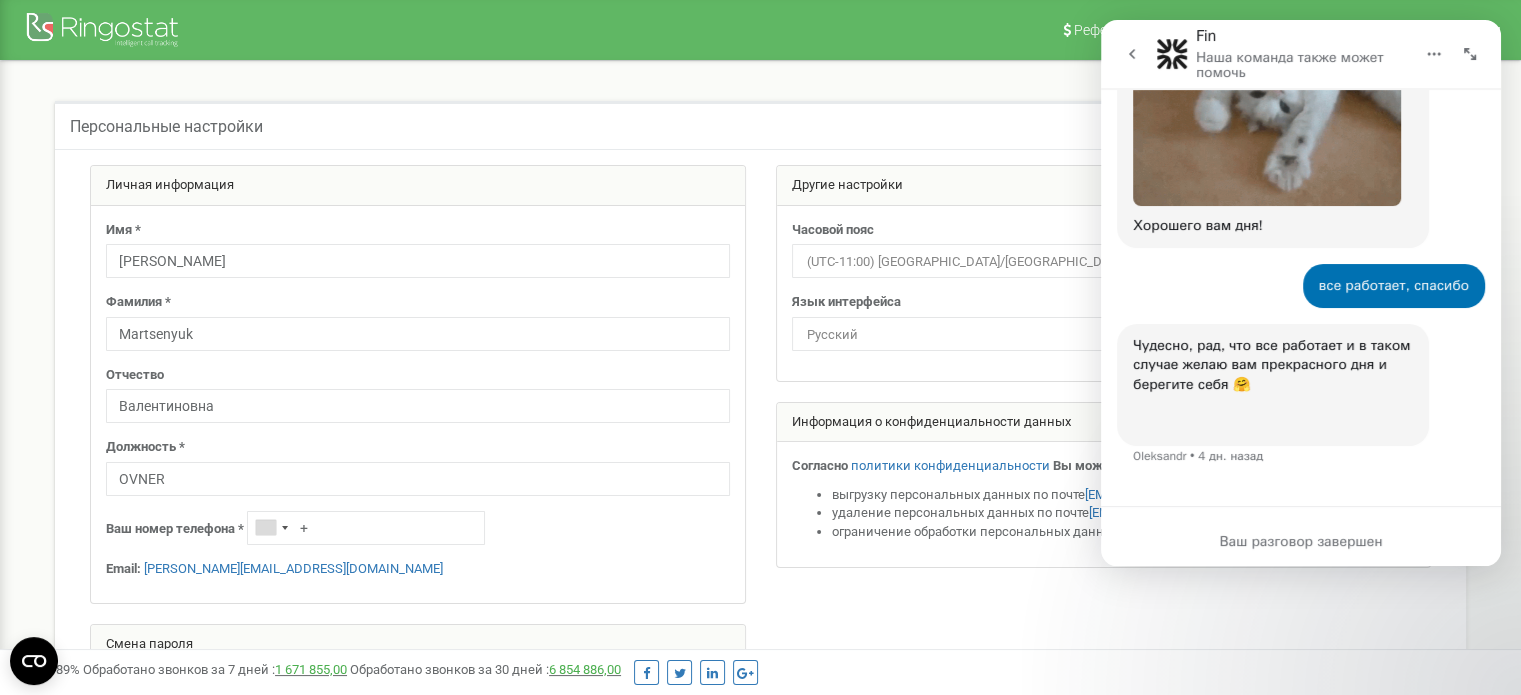 scroll, scrollTop: 13077, scrollLeft: 0, axis: vertical 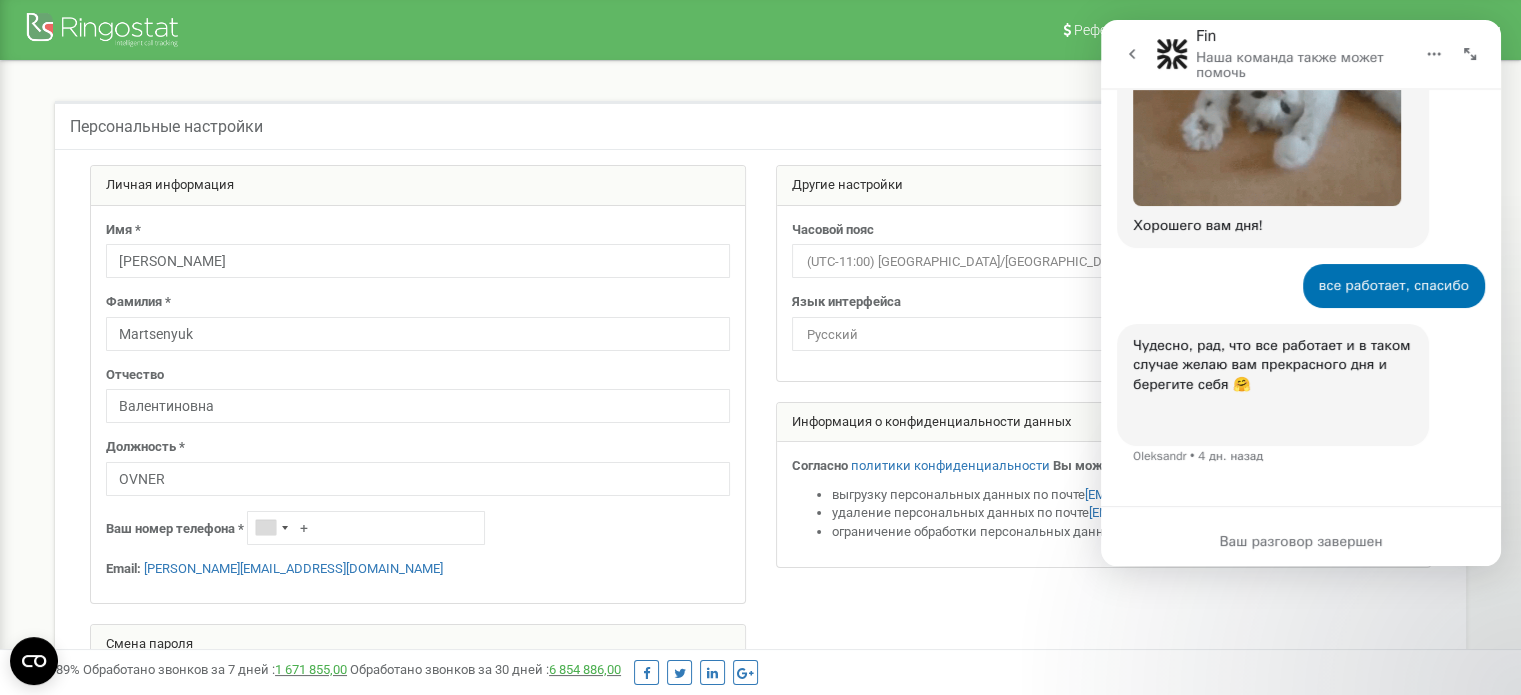 click 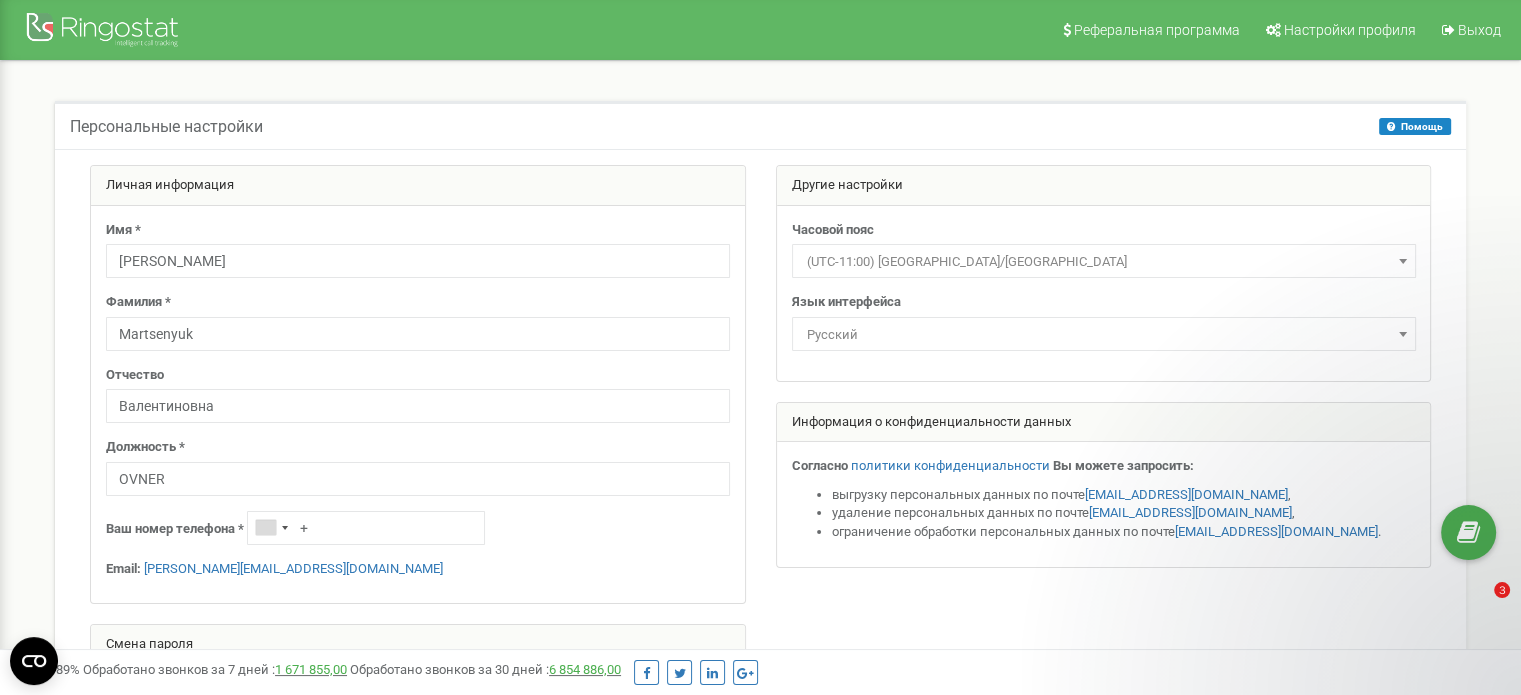 scroll, scrollTop: 0, scrollLeft: 0, axis: both 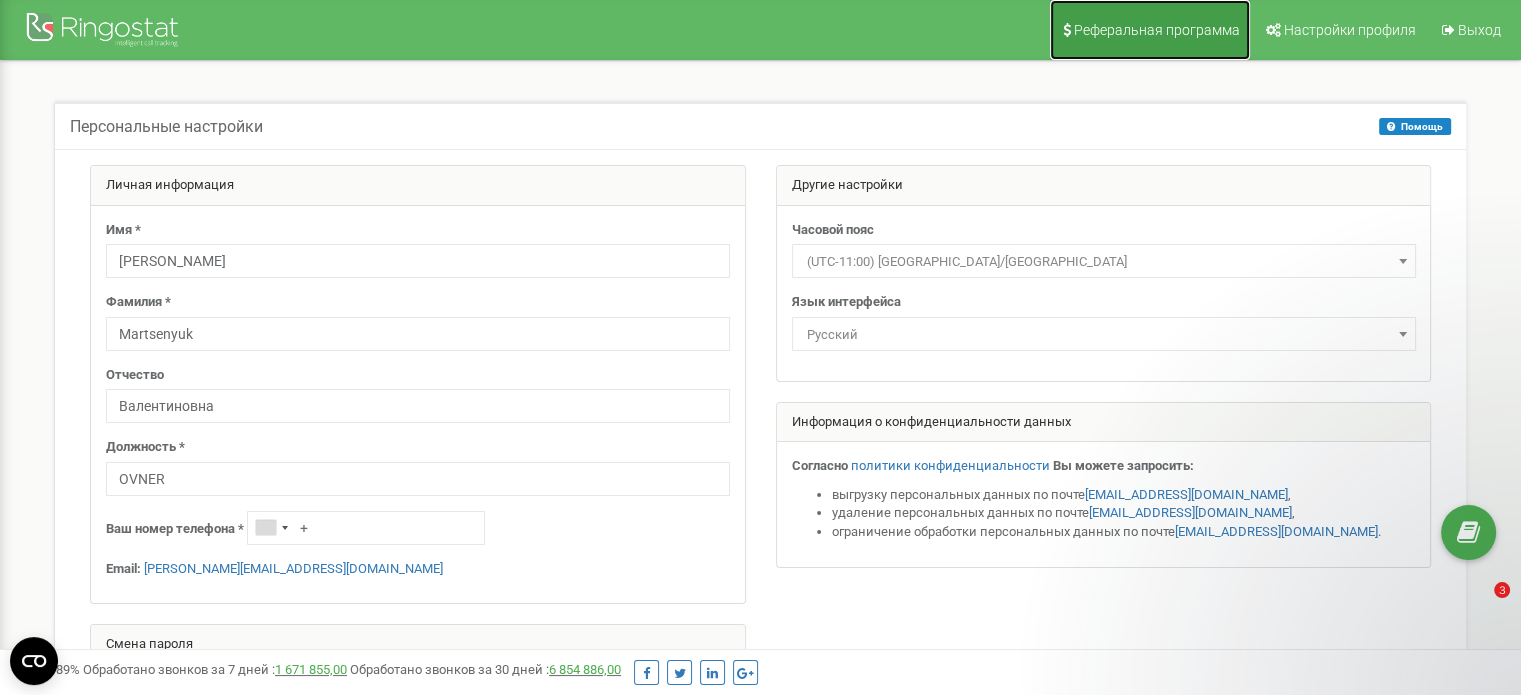 click on "Реферальная программа" at bounding box center (1157, 30) 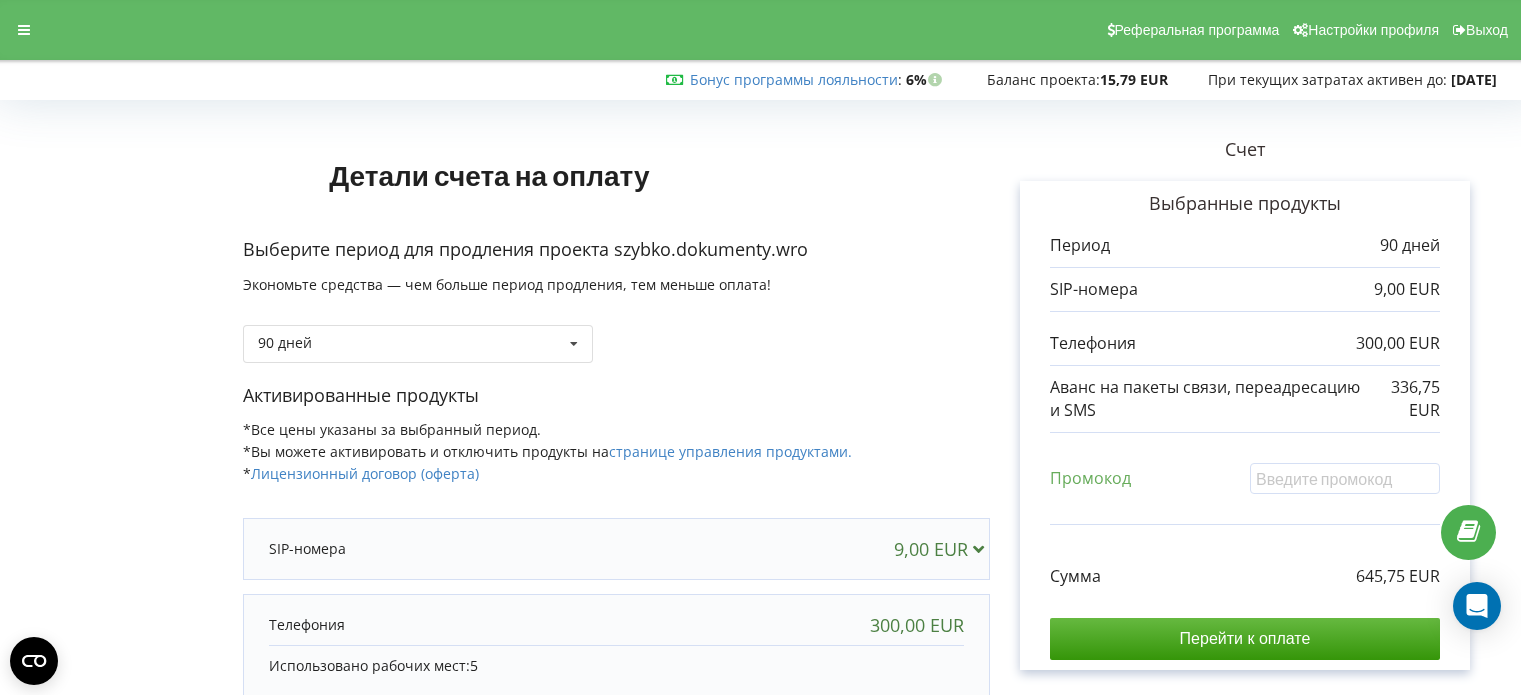scroll, scrollTop: 0, scrollLeft: 0, axis: both 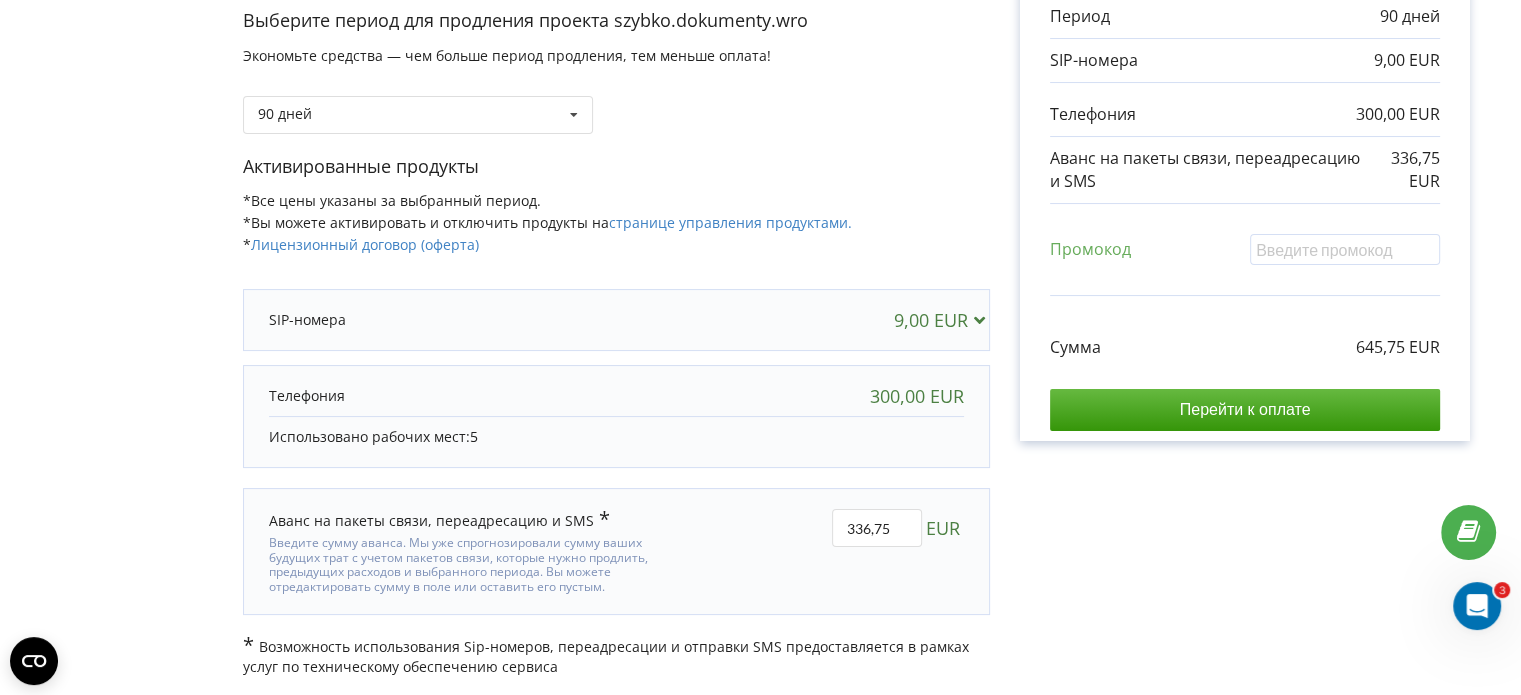click on "300,00 EUR" at bounding box center [616, 396] 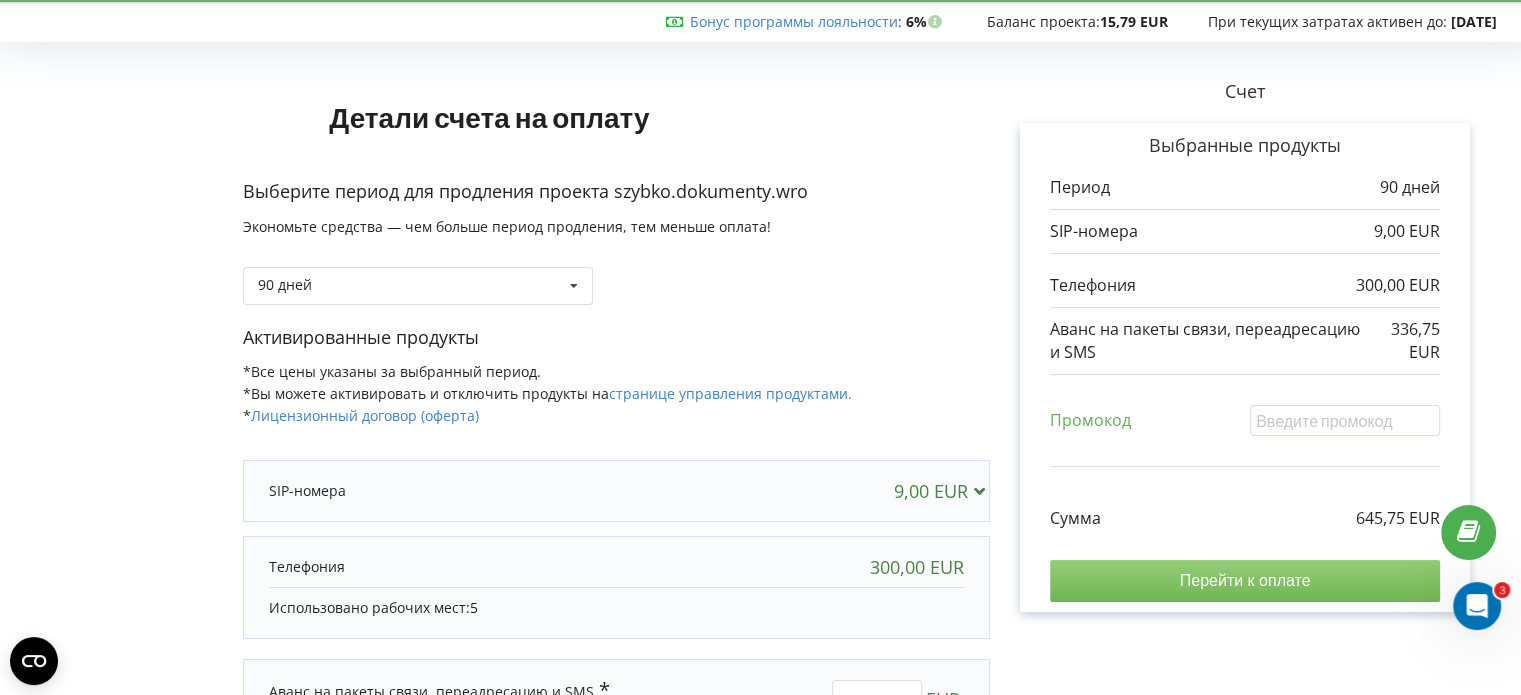 scroll, scrollTop: 229, scrollLeft: 0, axis: vertical 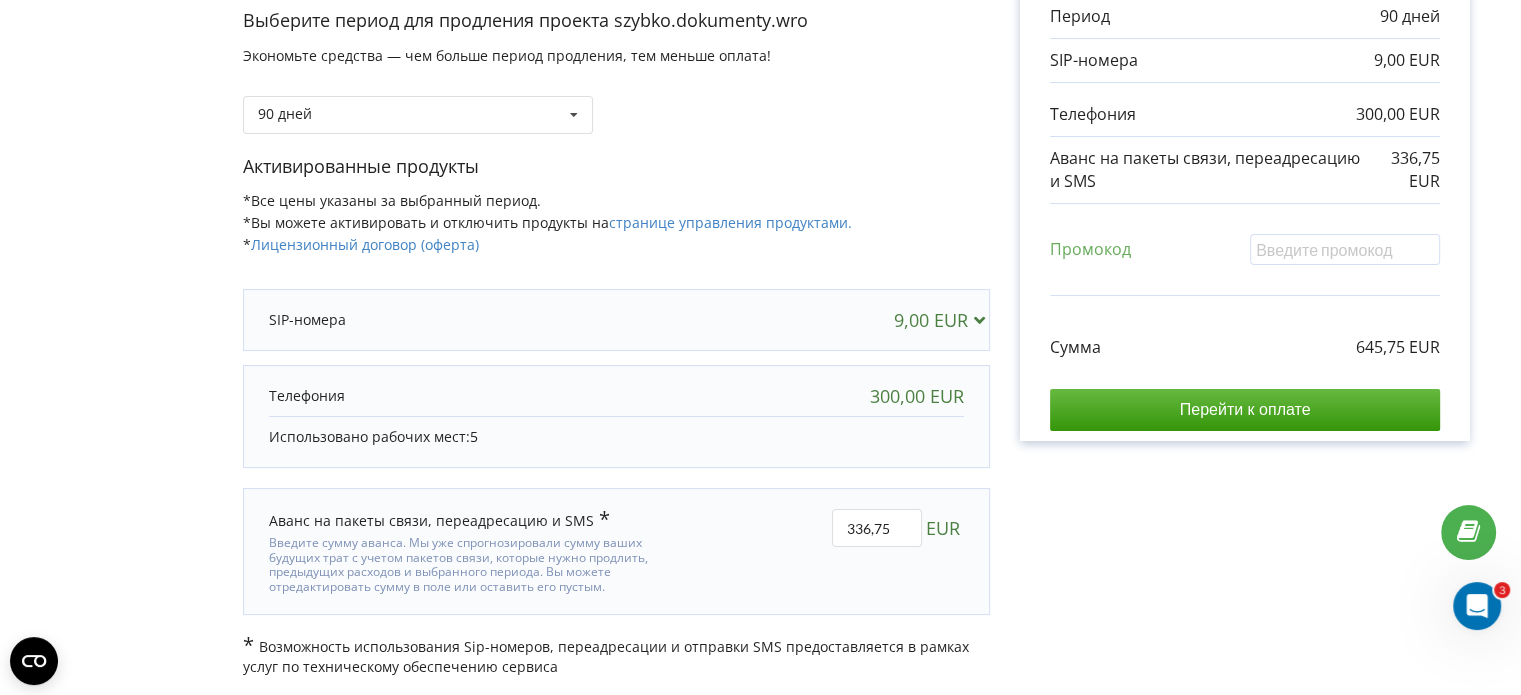 click on "9,00 EUR" at bounding box center [943, 320] 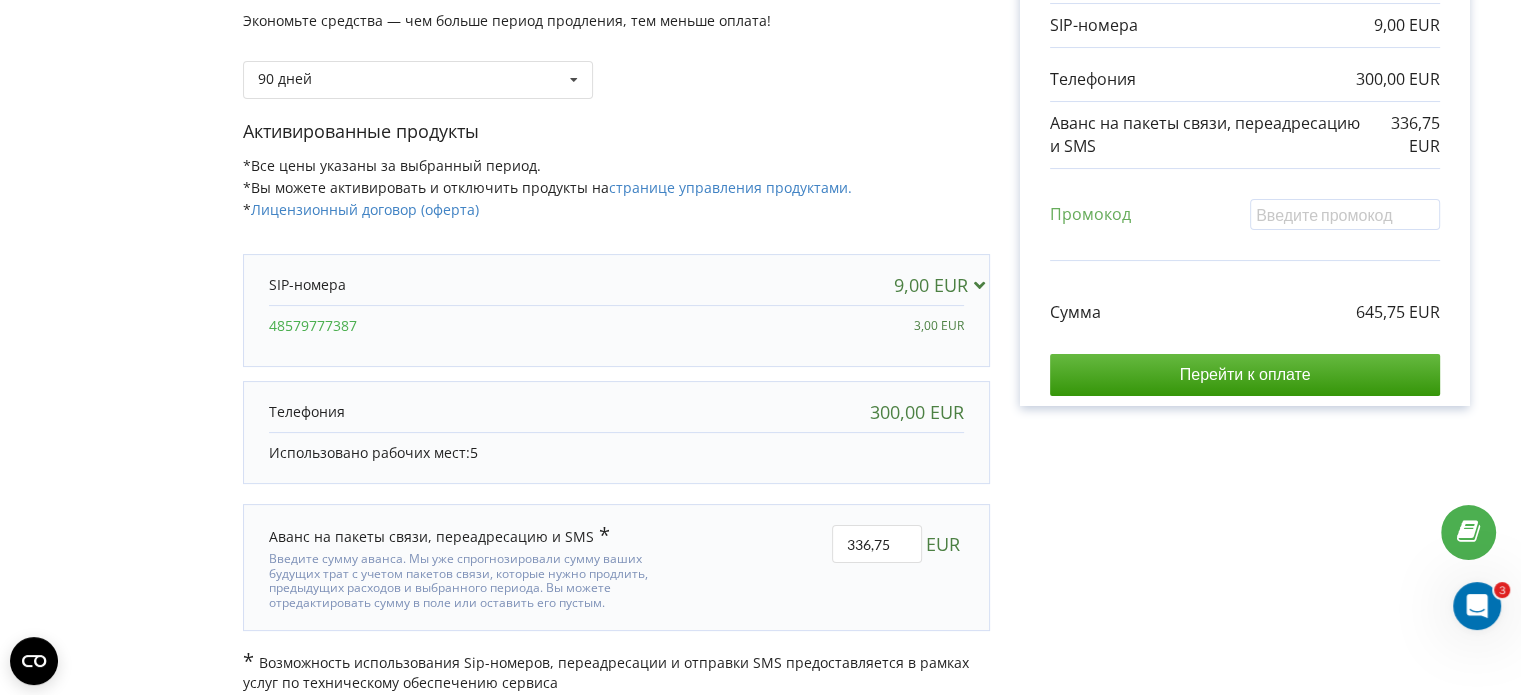 scroll, scrollTop: 280, scrollLeft: 0, axis: vertical 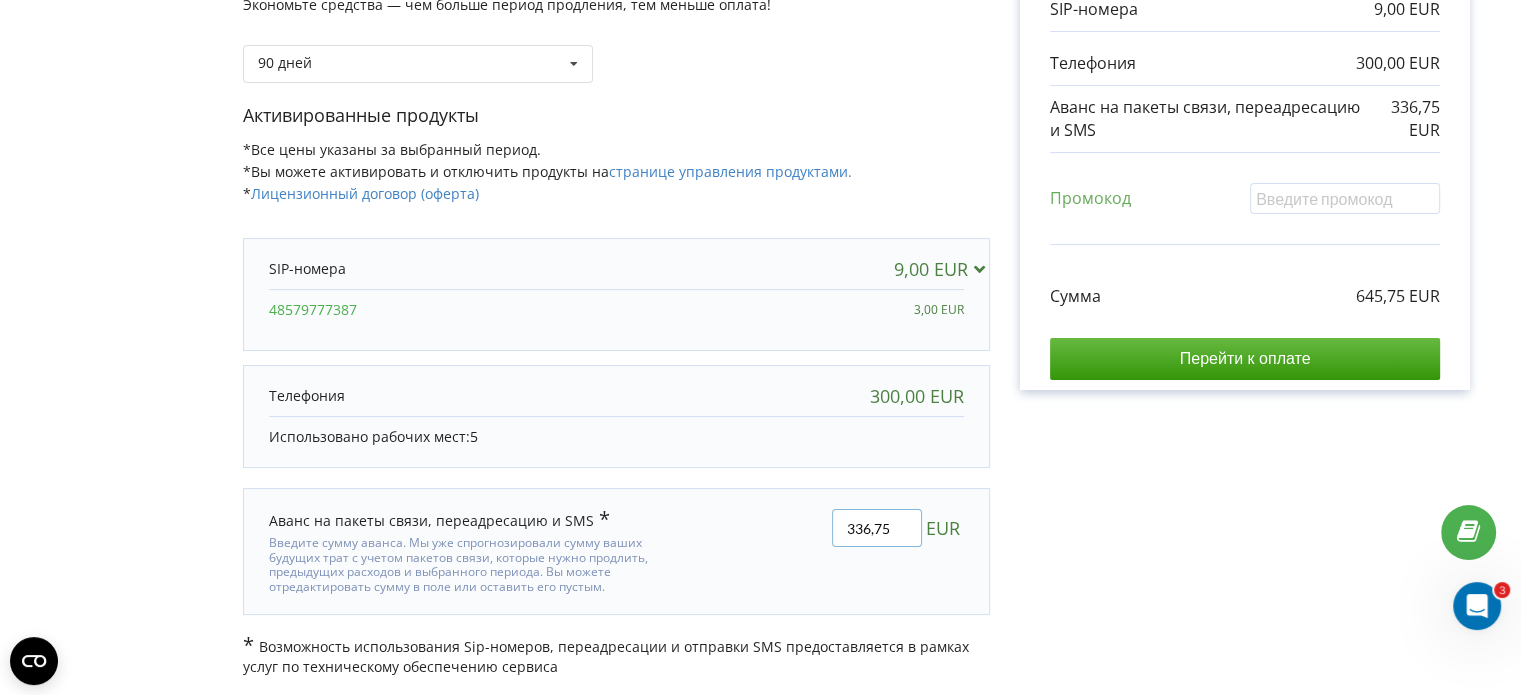 drag, startPoint x: 897, startPoint y: 531, endPoint x: 708, endPoint y: 512, distance: 189.95262 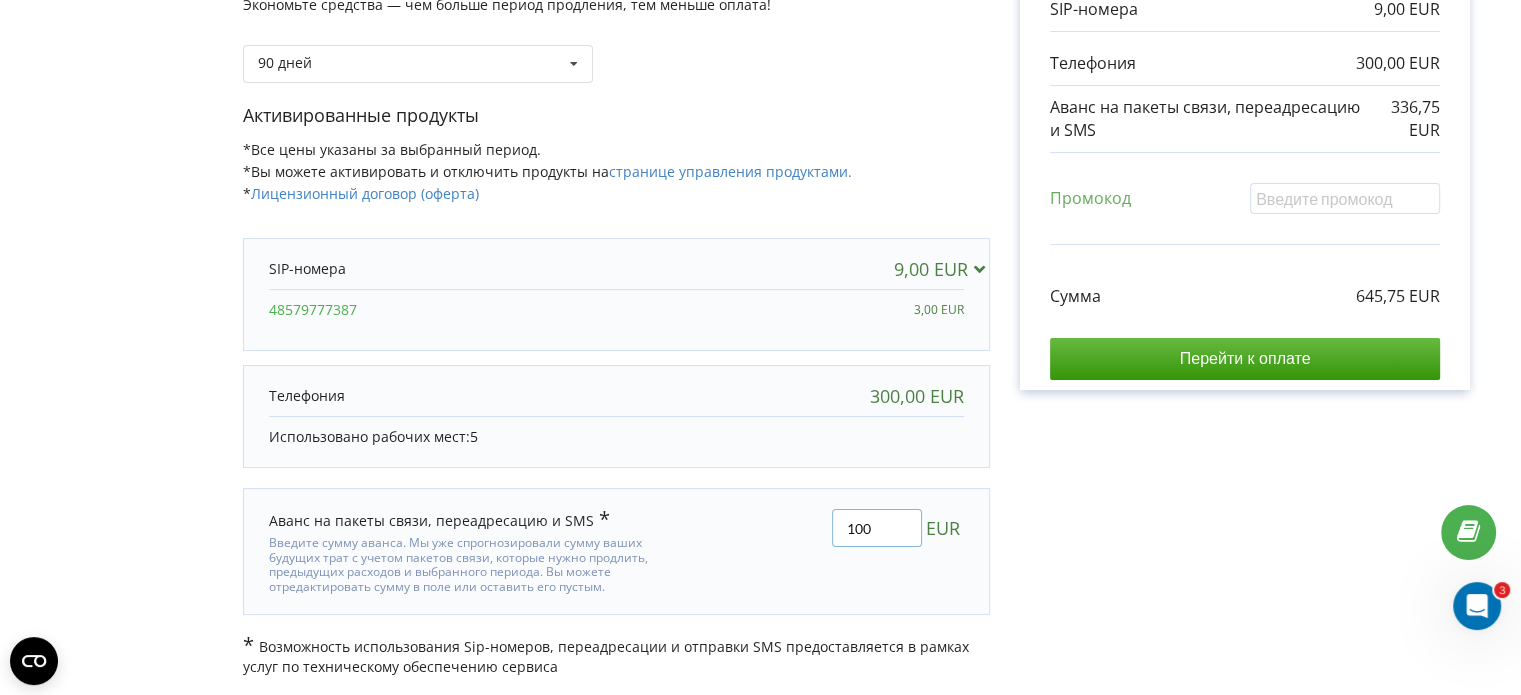 type on "100" 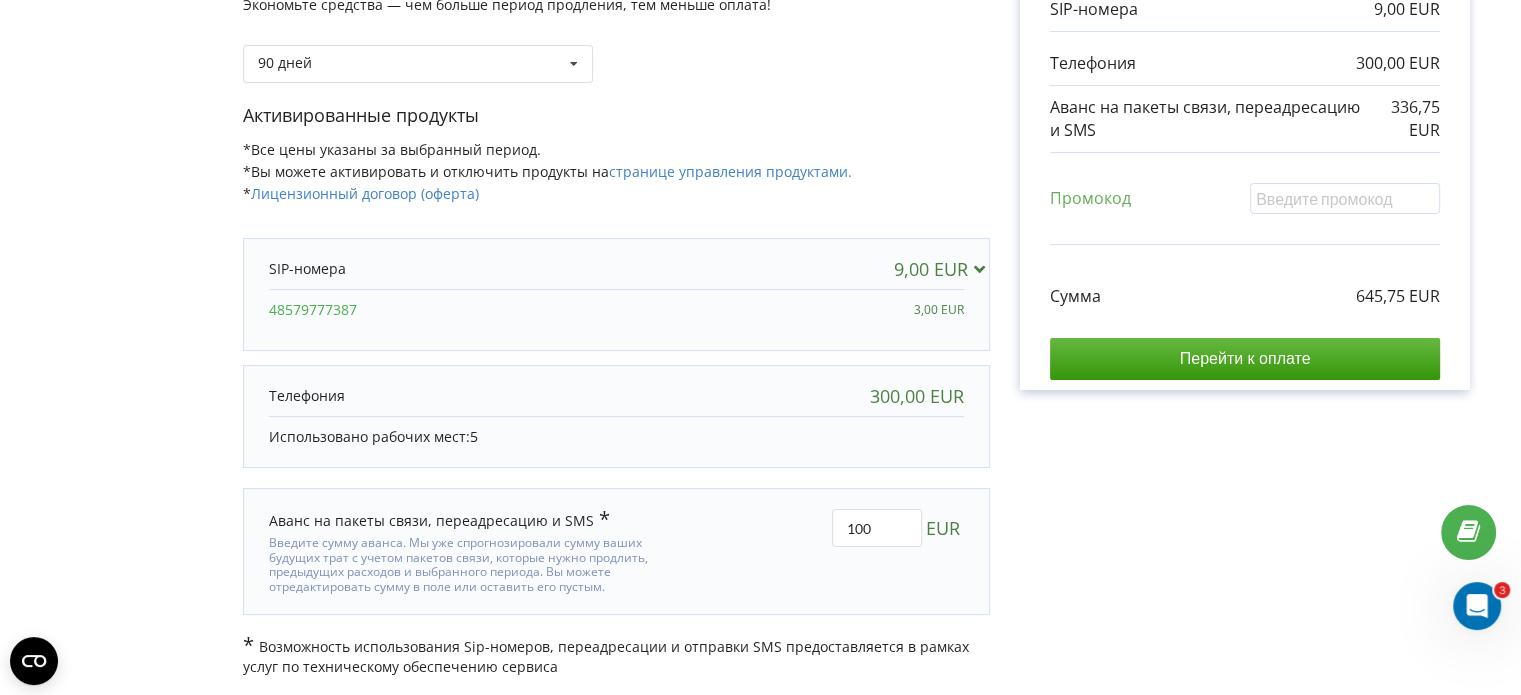 click on "Детали счета на оплату
Выберите период для продления проекта  szybko.dokumenty.wro
Экономьте средства — чем больше период продления, тем меньше оплата!
90 дней
5 100" at bounding box center (760, 252) 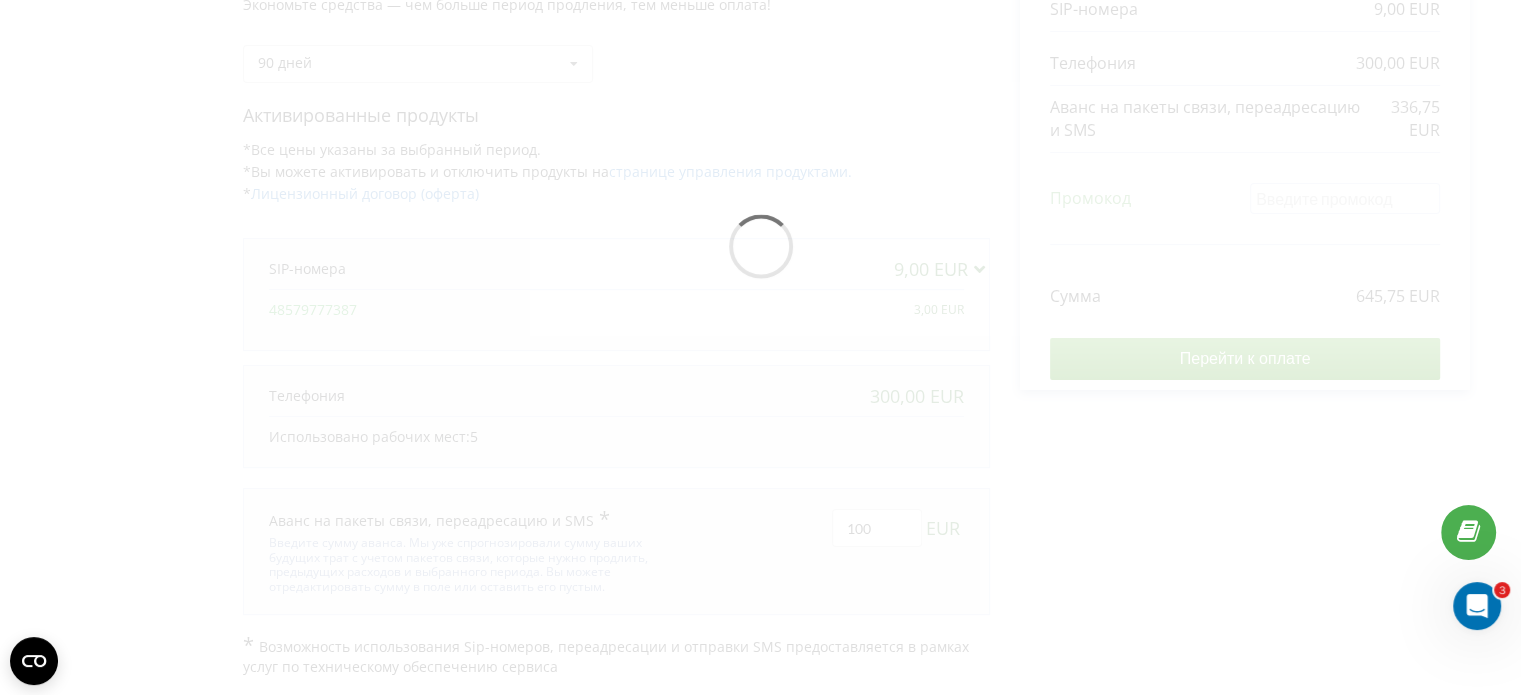 scroll, scrollTop: 229, scrollLeft: 0, axis: vertical 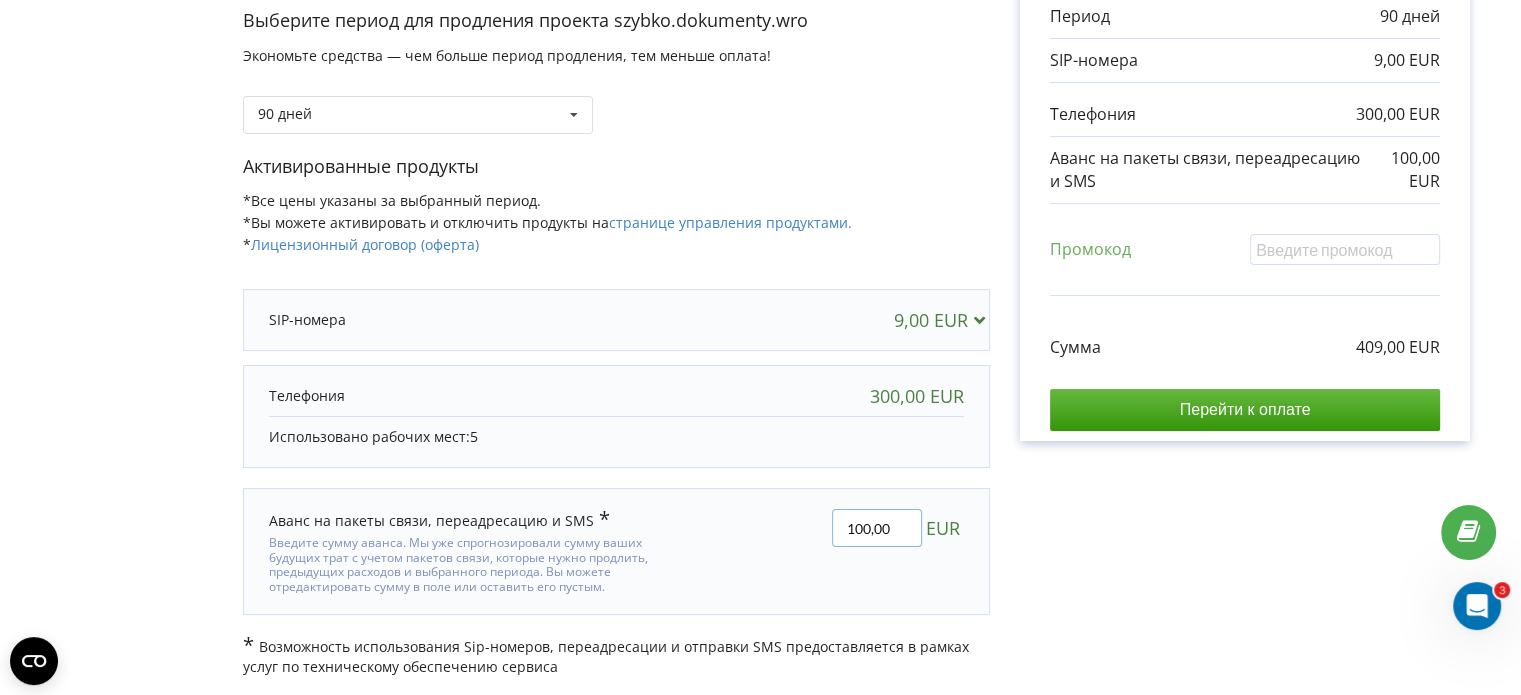 drag, startPoint x: 892, startPoint y: 527, endPoint x: 764, endPoint y: 510, distance: 129.12398 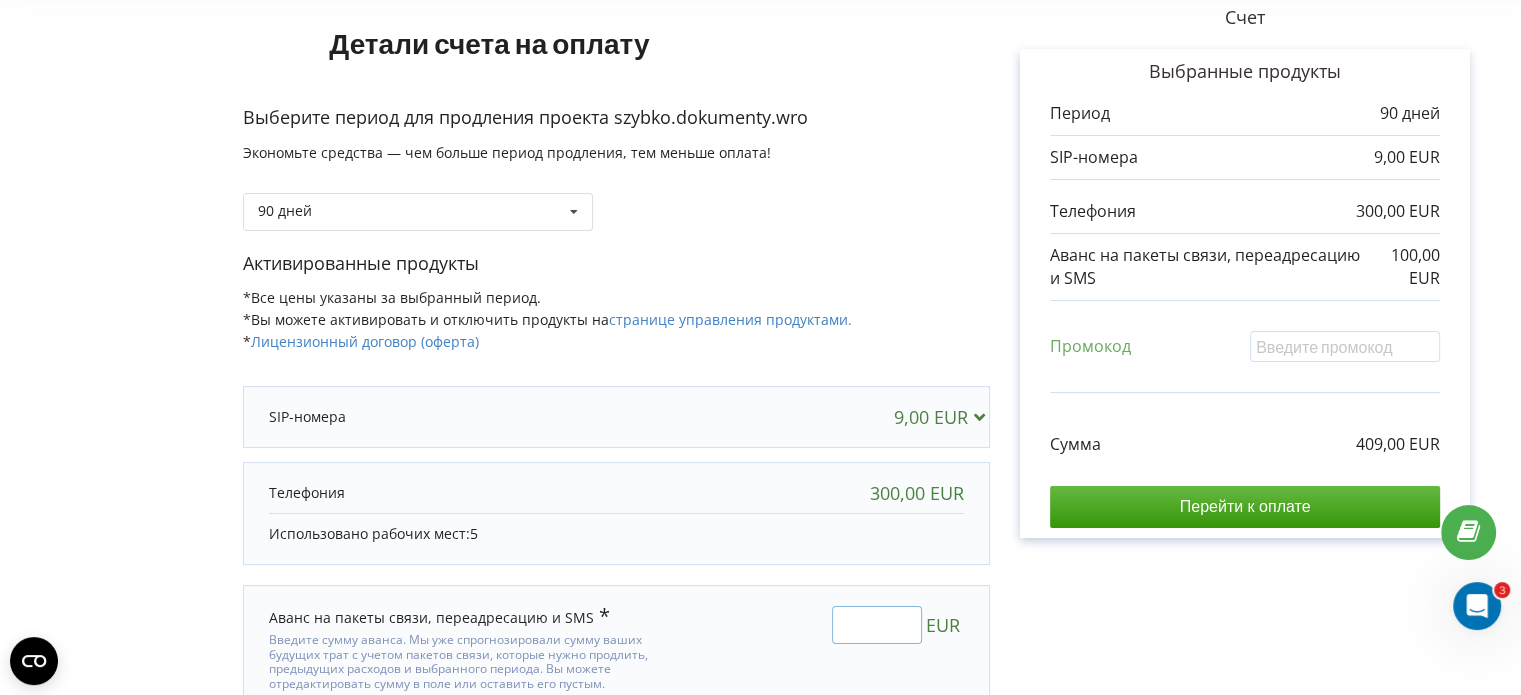 scroll, scrollTop: 229, scrollLeft: 0, axis: vertical 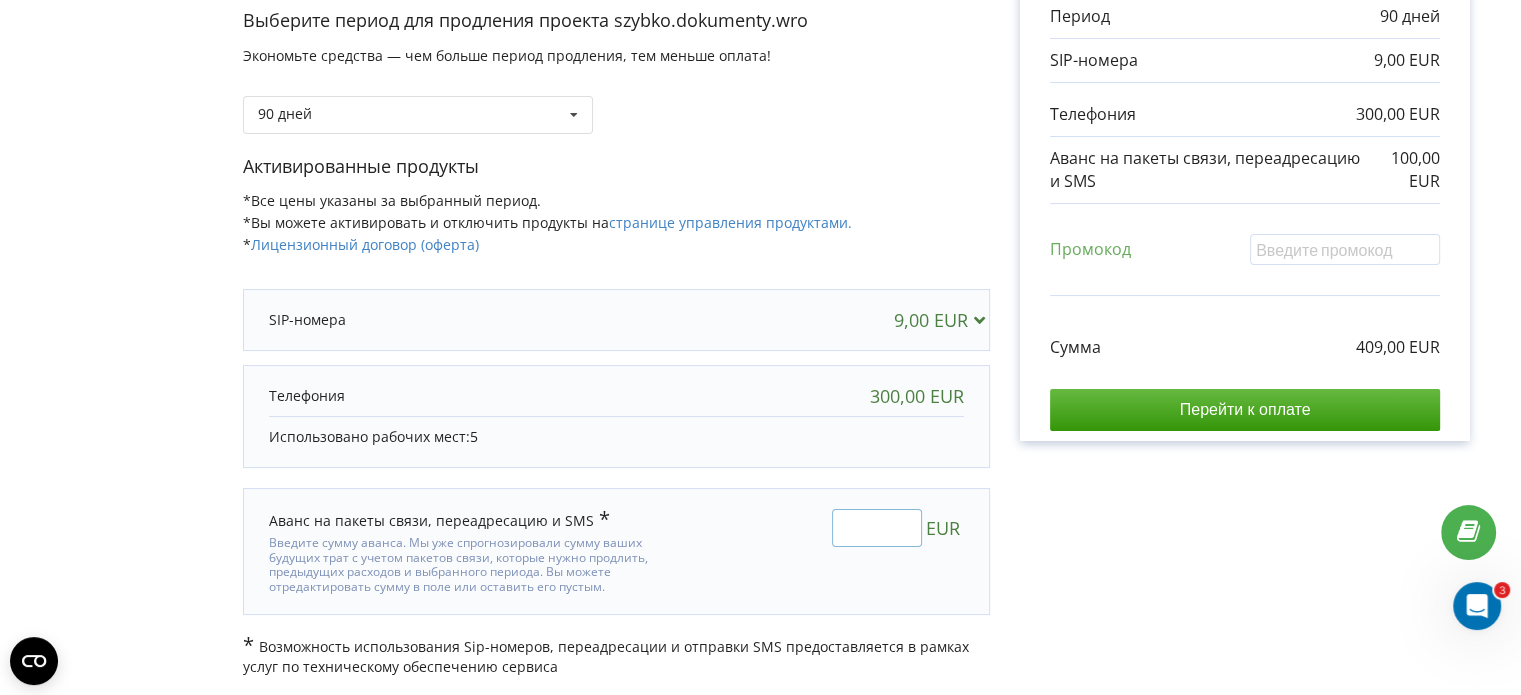 type 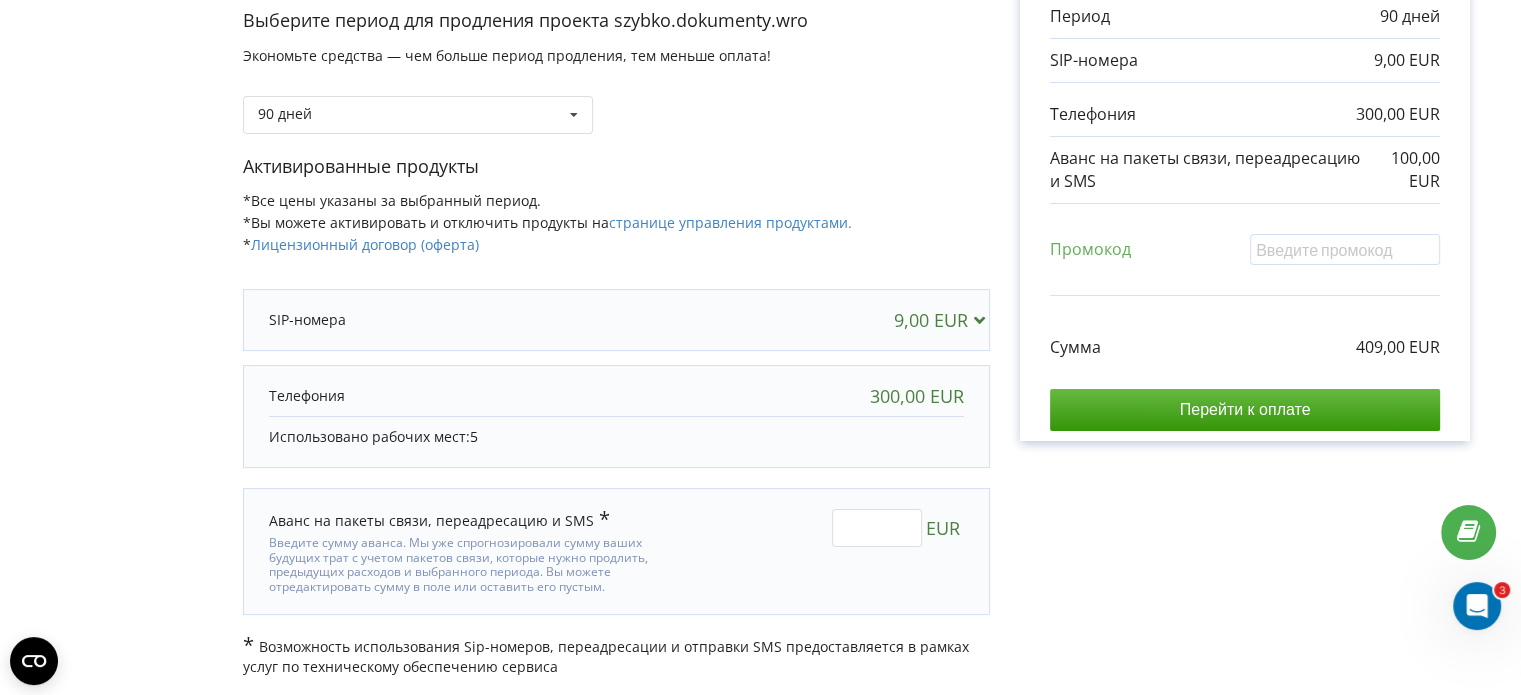 click on "Сумма" at bounding box center [1075, 347] 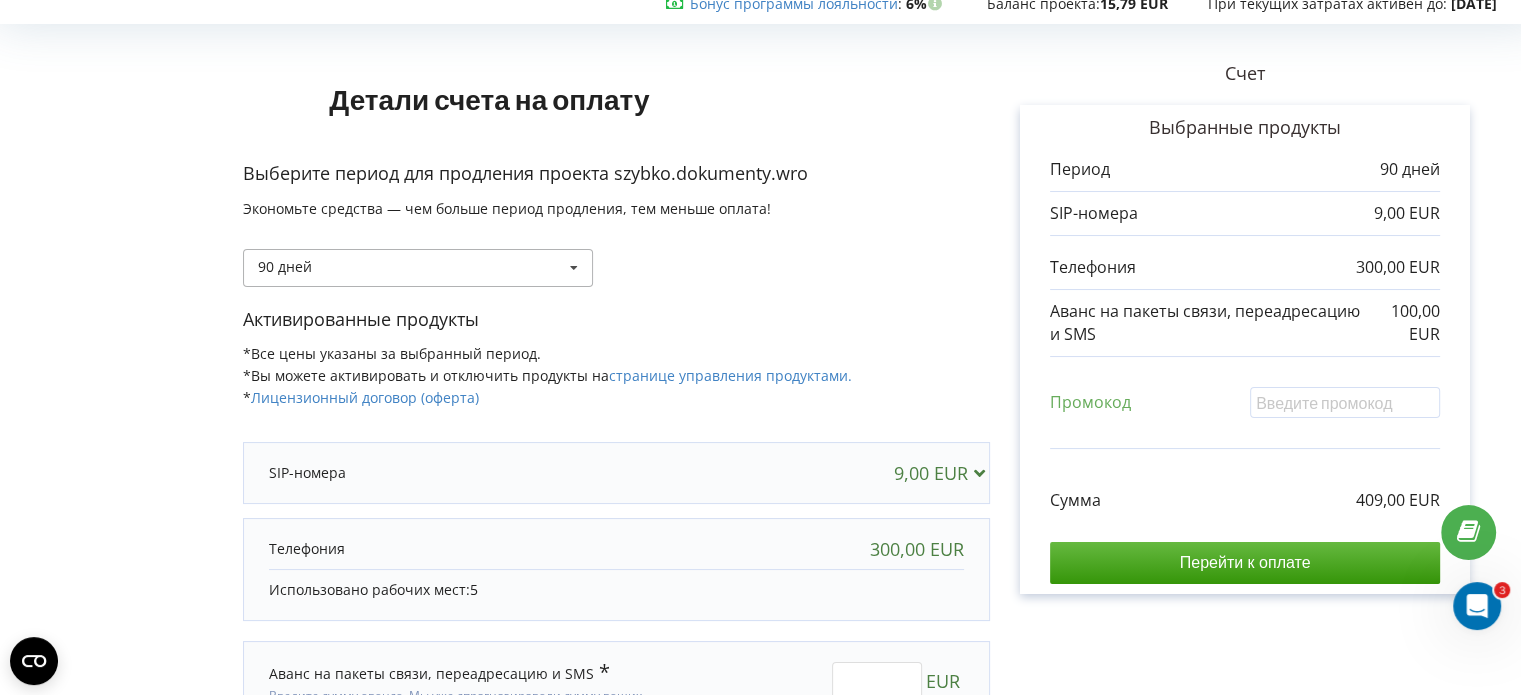 scroll, scrollTop: 29, scrollLeft: 0, axis: vertical 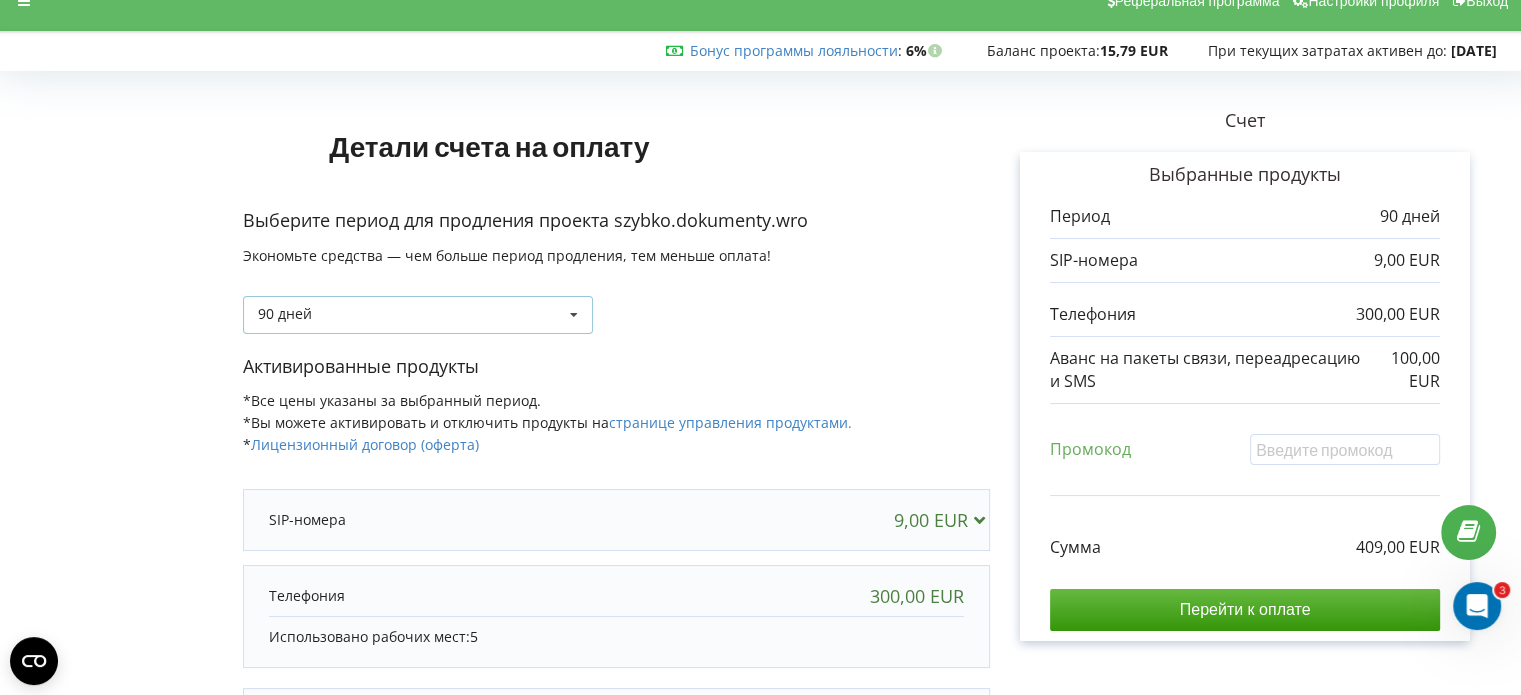 click on "90 дней
Пополнить баланс без периода
30 дней" at bounding box center (418, 315) 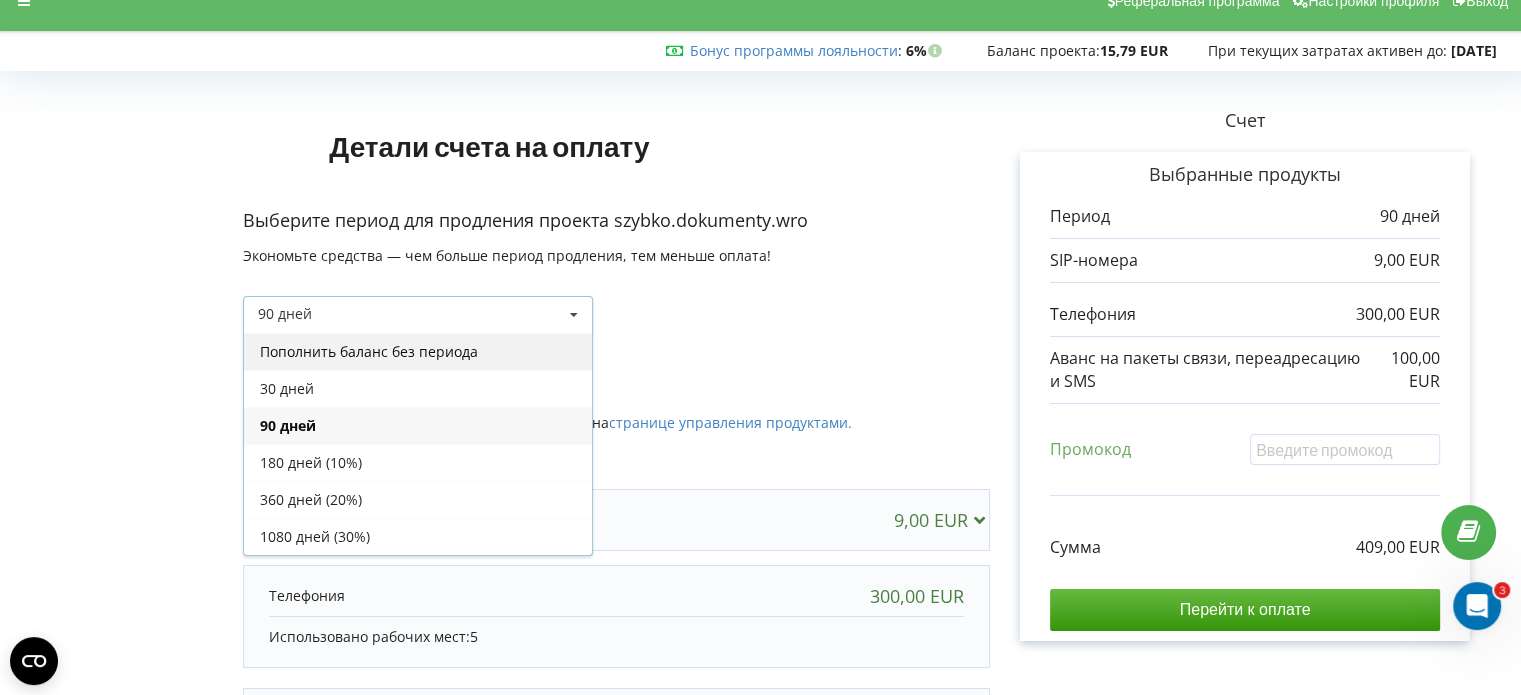 click on "Пополнить баланс без периода" at bounding box center [418, 351] 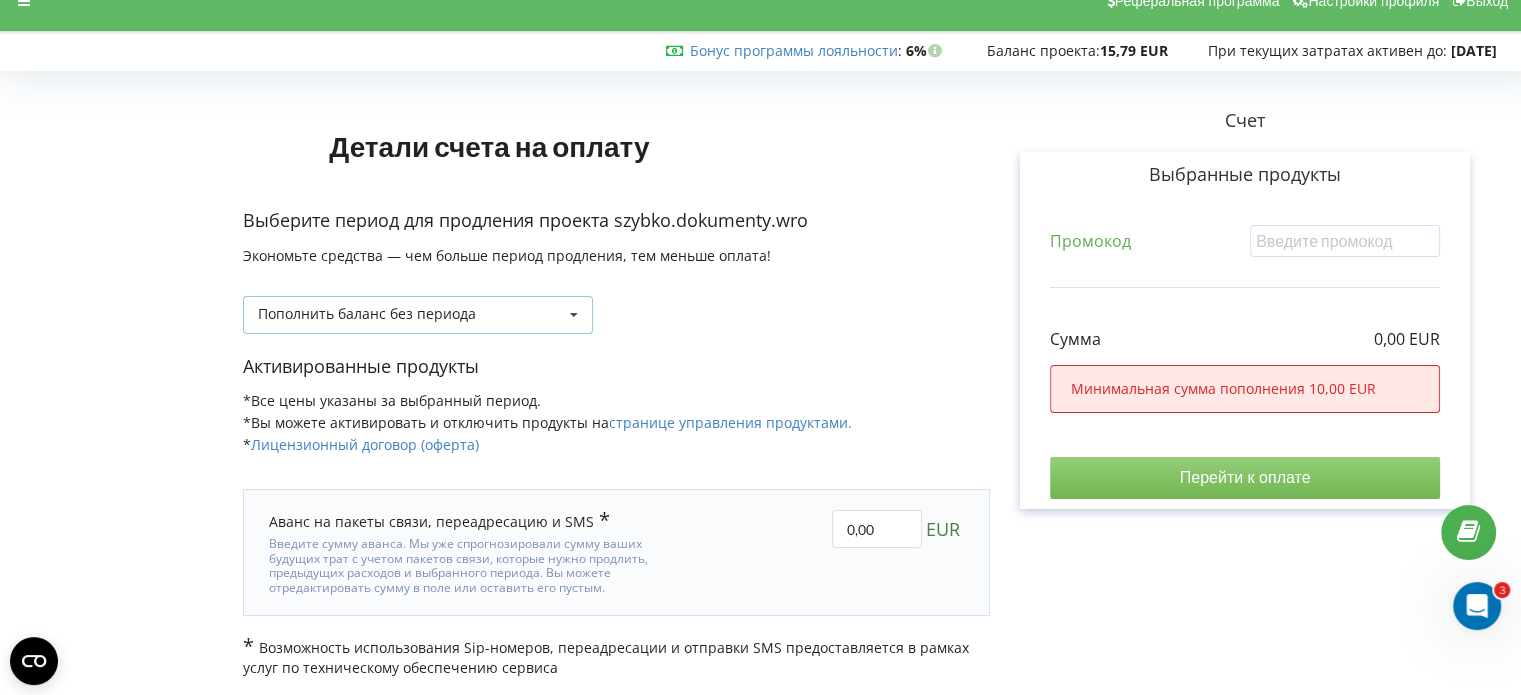 click at bounding box center [574, 315] 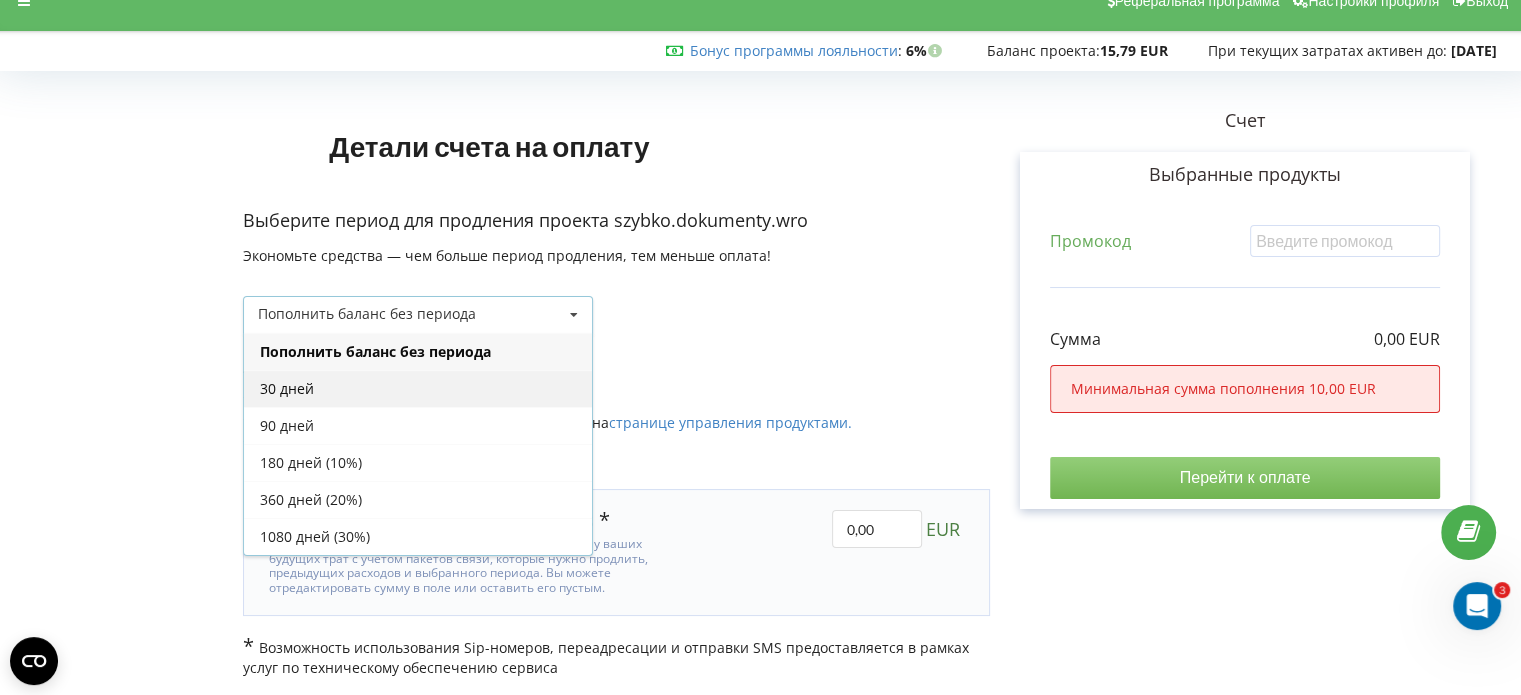click on "30 дней" at bounding box center (418, 388) 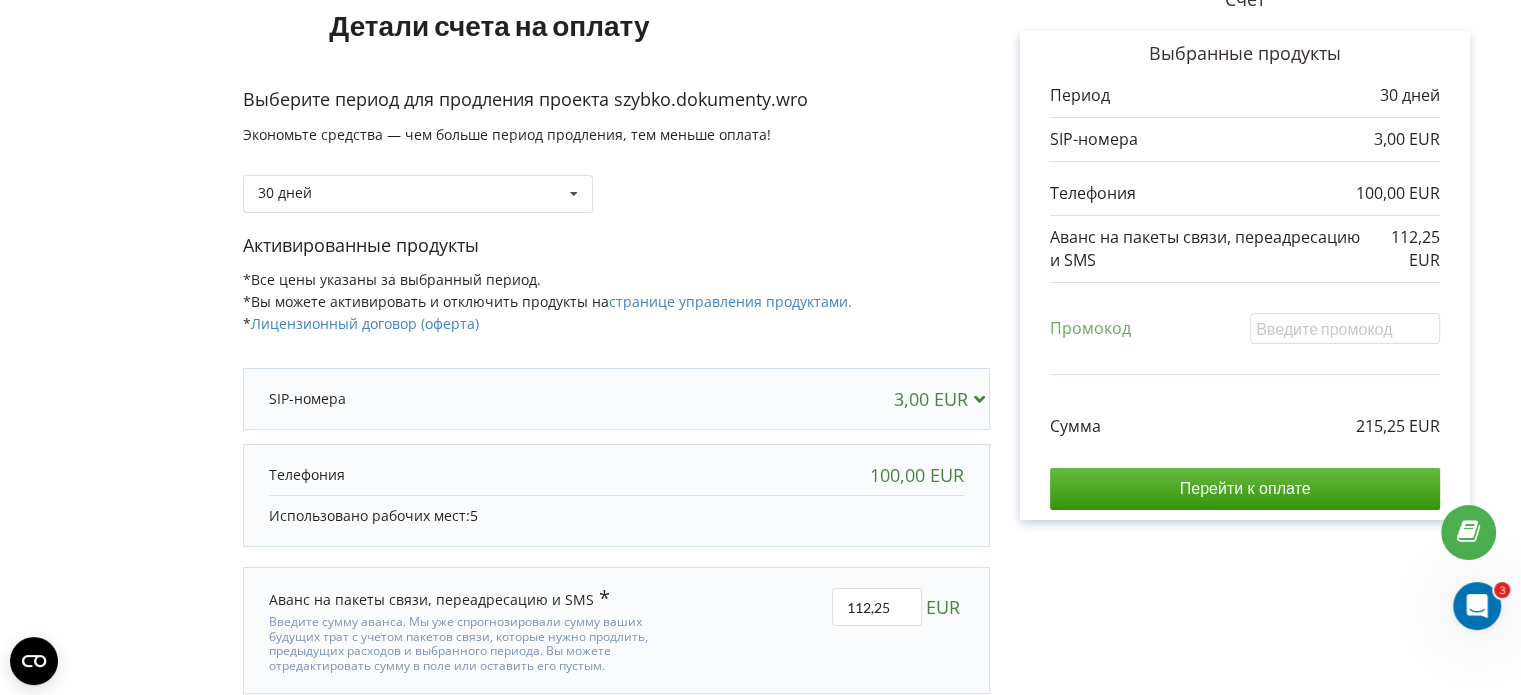 scroll, scrollTop: 229, scrollLeft: 0, axis: vertical 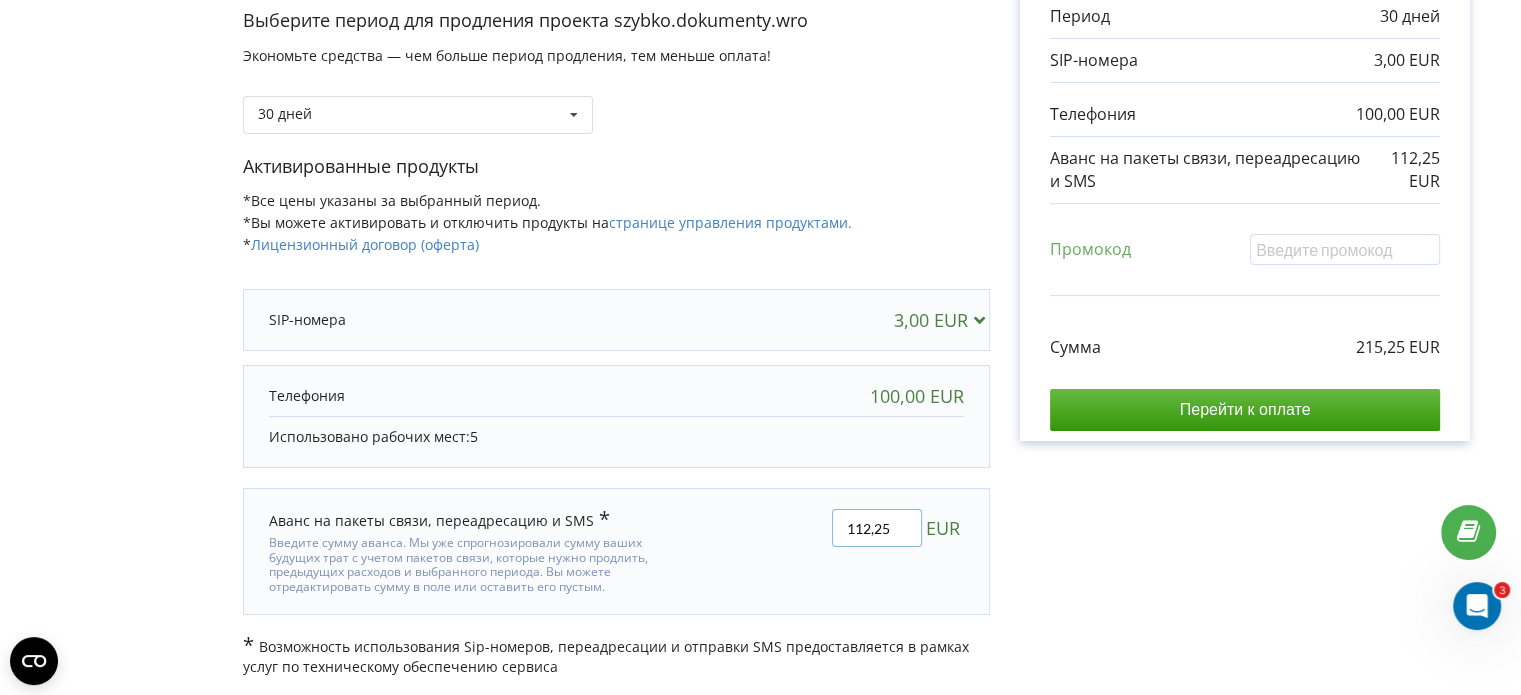 drag, startPoint x: 897, startPoint y: 535, endPoint x: 772, endPoint y: 531, distance: 125.06398 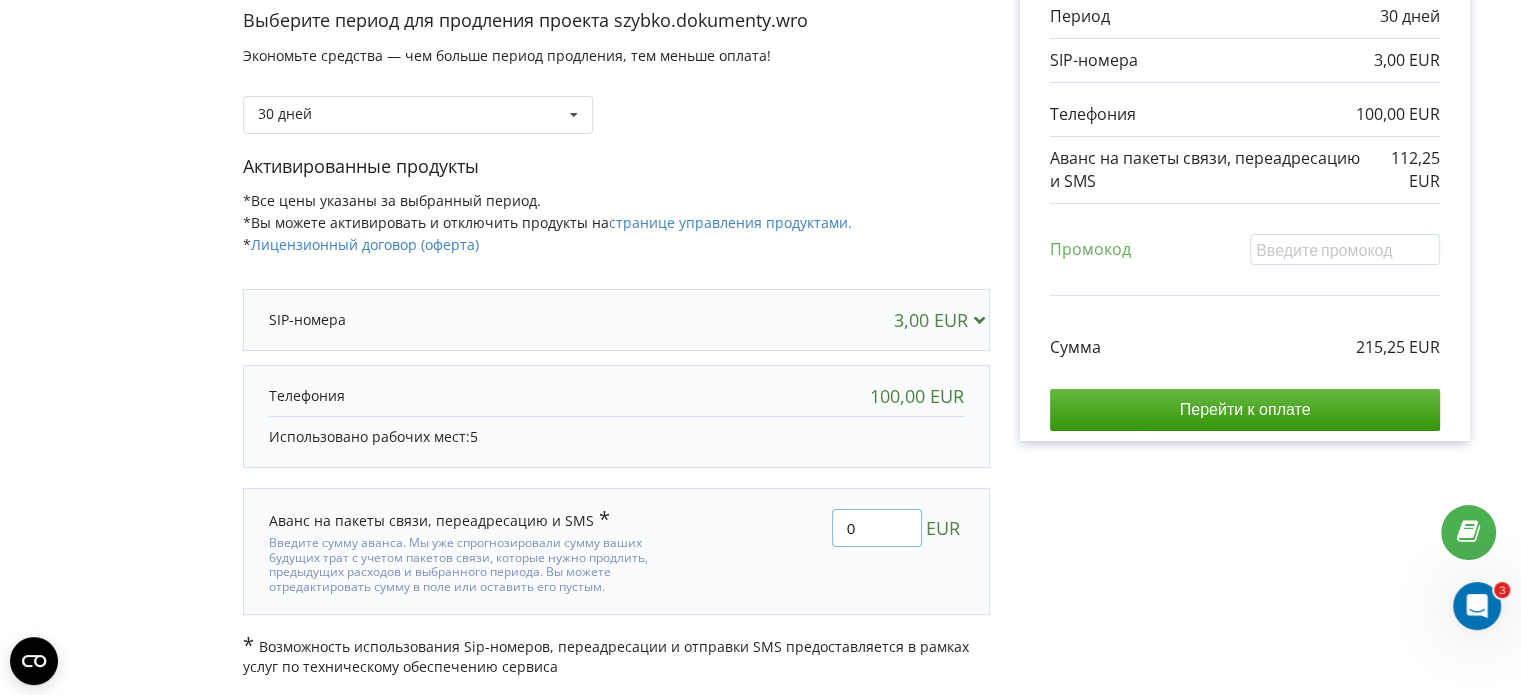 type on "0" 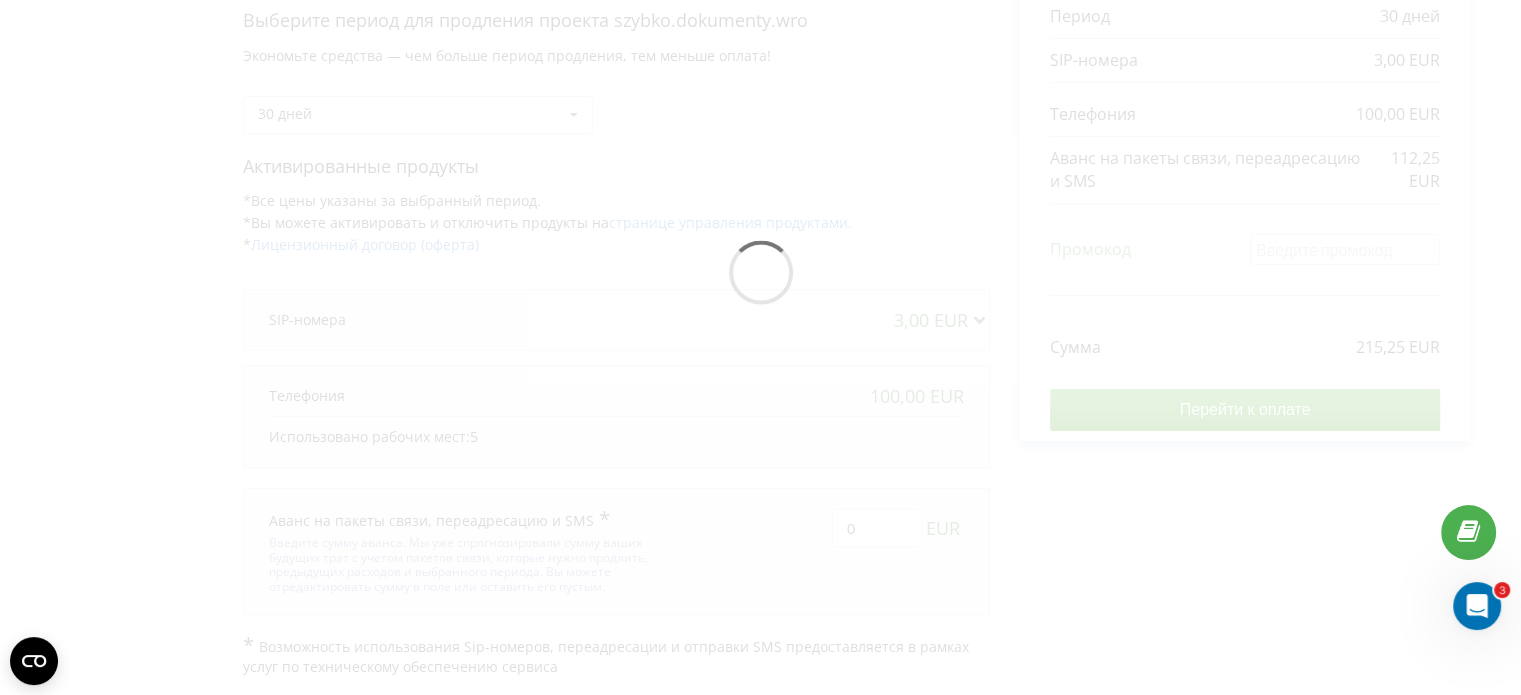 click on "Детали счета на оплату
Выберите период для продления проекта  szybko.dokumenty.wro
Экономьте средства — чем больше период продления, тем меньше оплата!
30 дней" at bounding box center (760, 277) 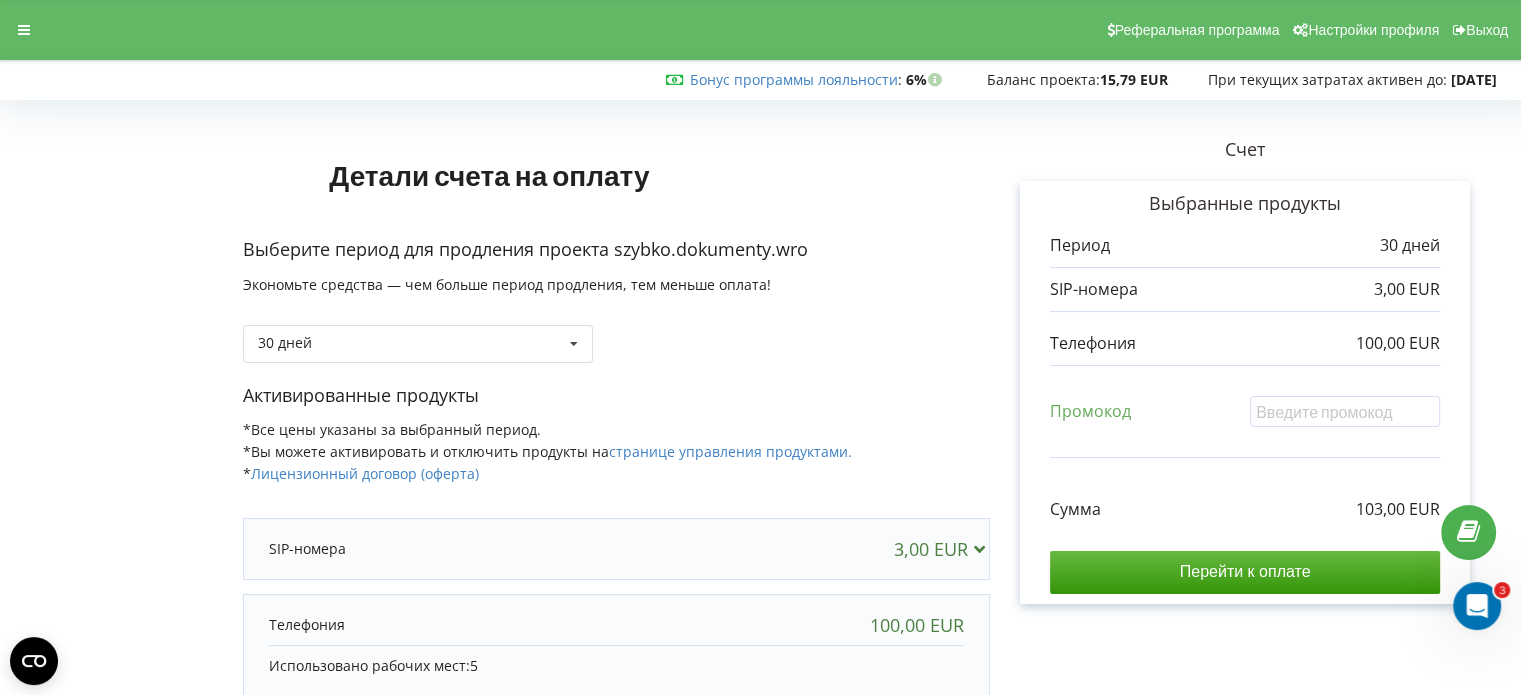 scroll, scrollTop: 0, scrollLeft: 0, axis: both 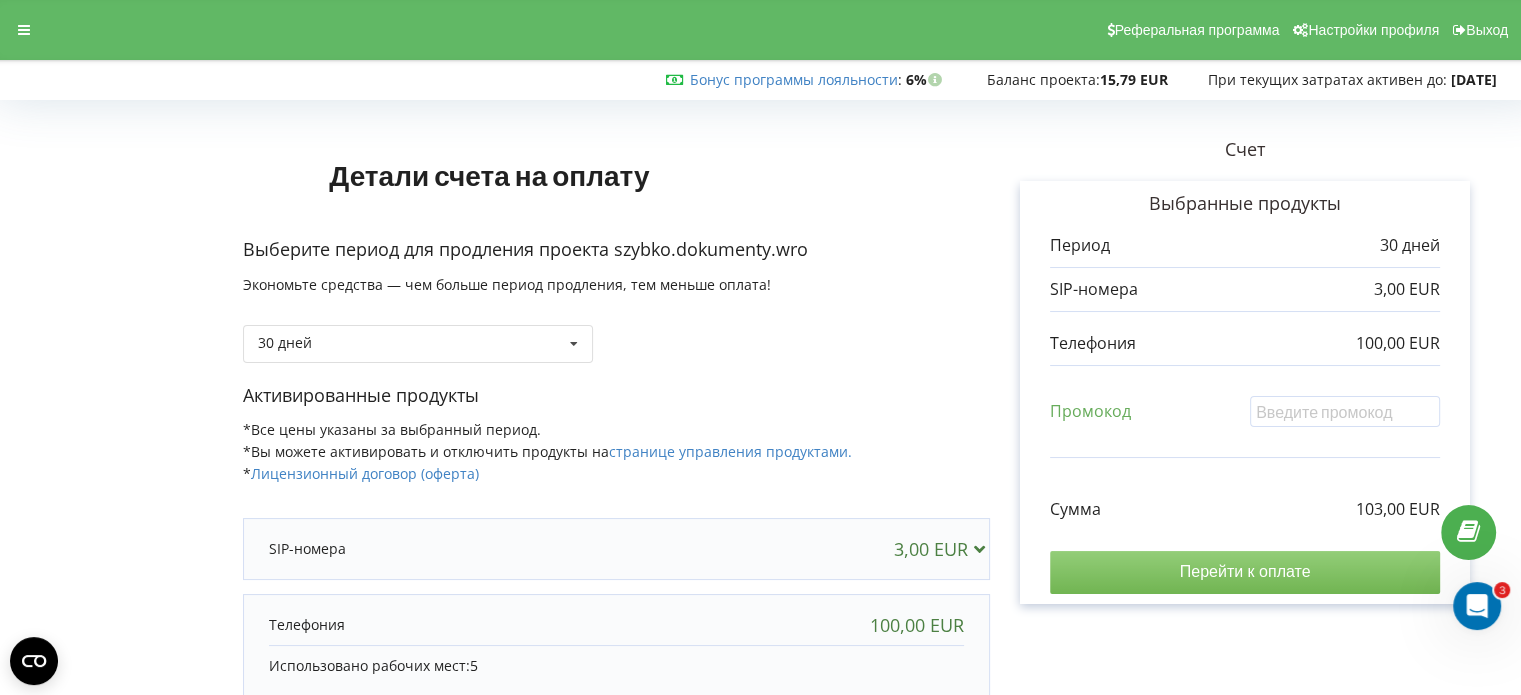 click on "Перейти к оплате" at bounding box center [1245, 572] 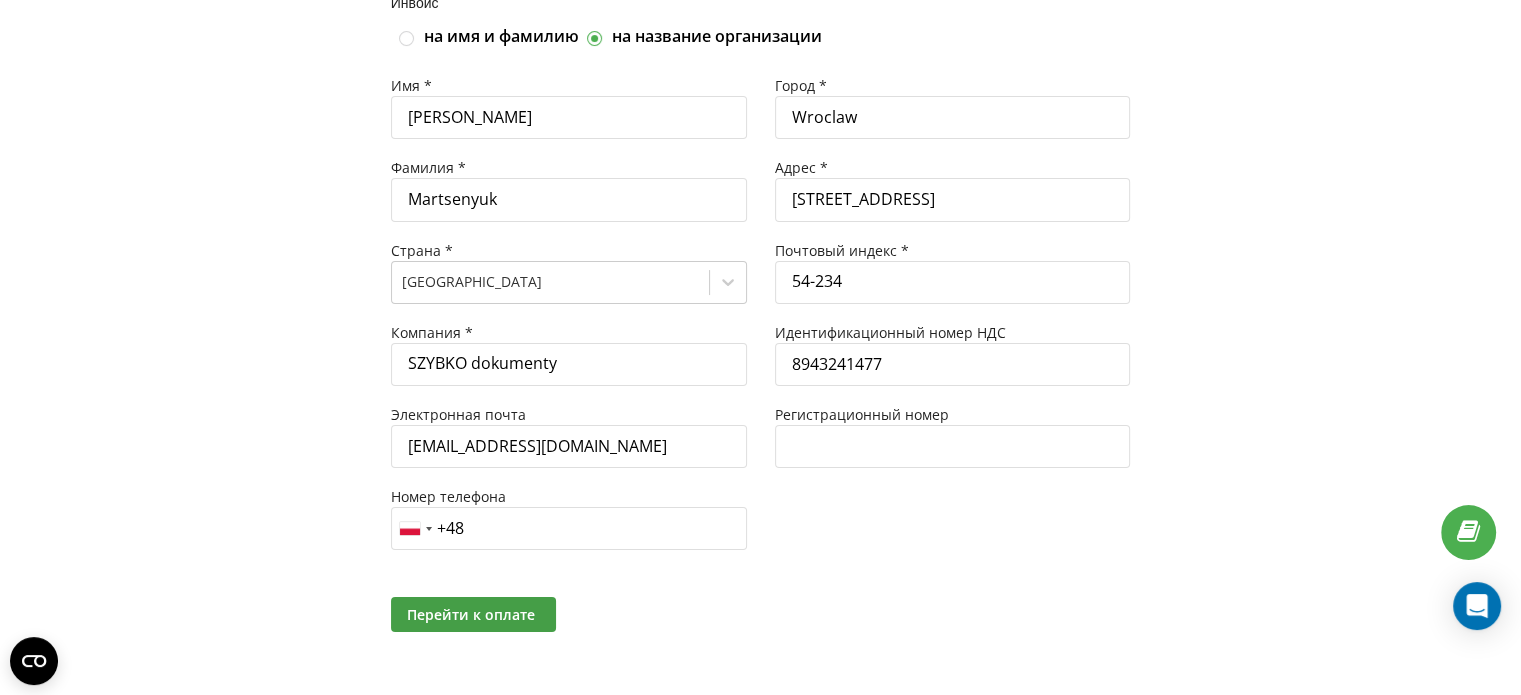 scroll, scrollTop: 224, scrollLeft: 0, axis: vertical 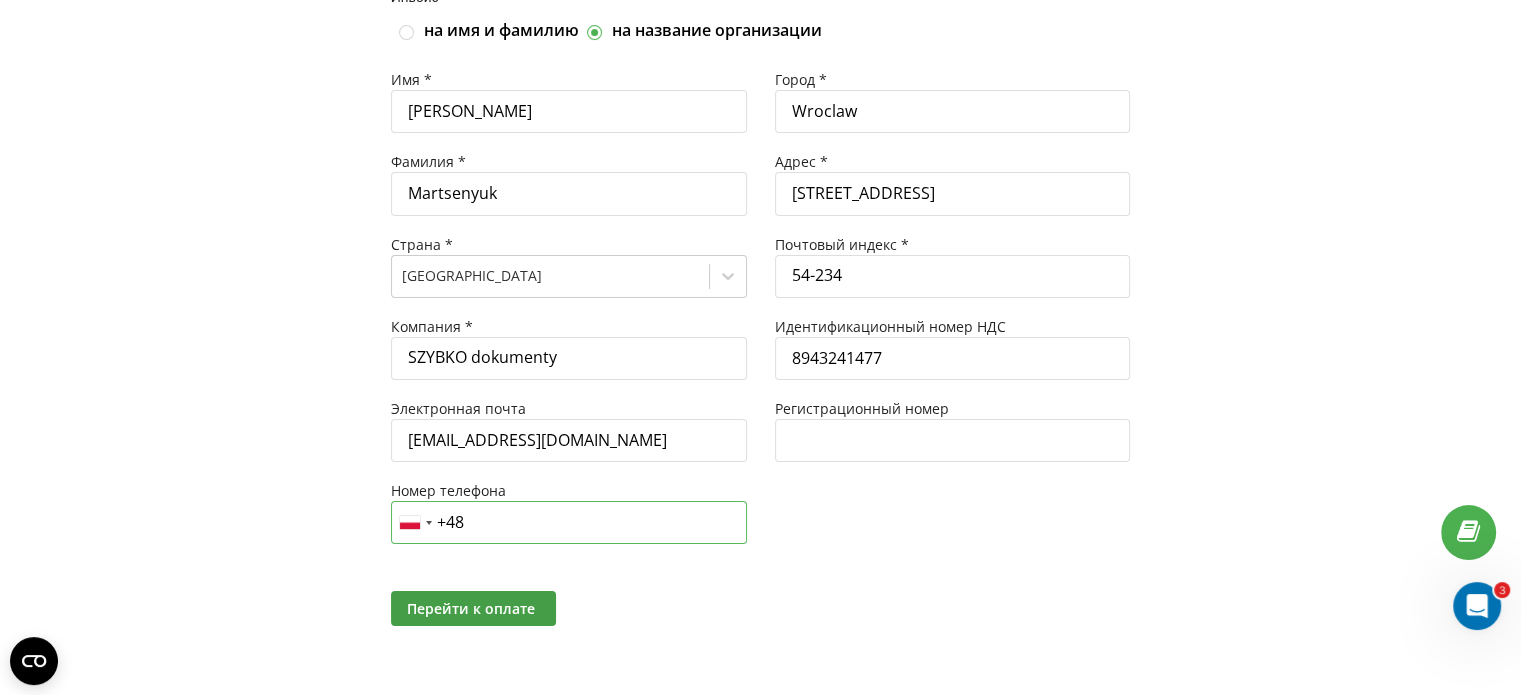 click on "+48" at bounding box center (569, 522) 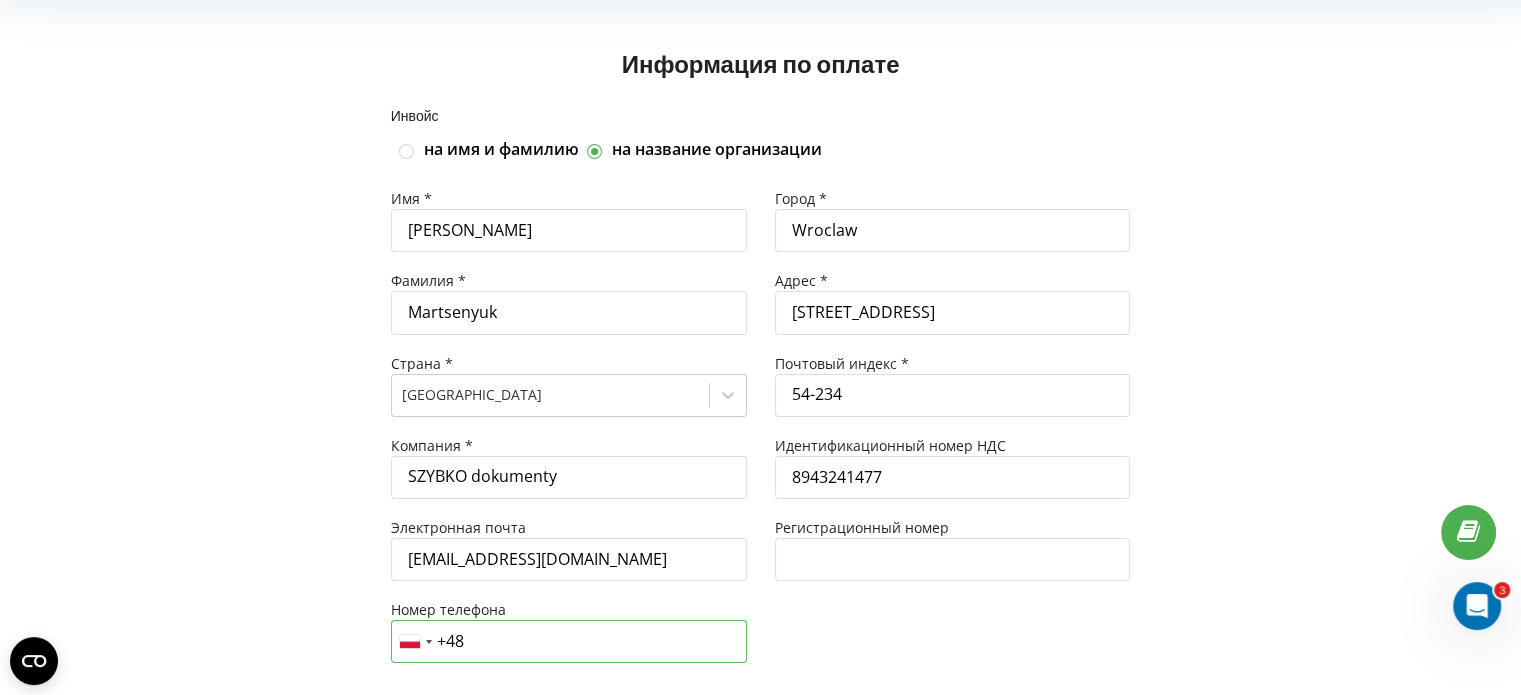 scroll, scrollTop: 224, scrollLeft: 0, axis: vertical 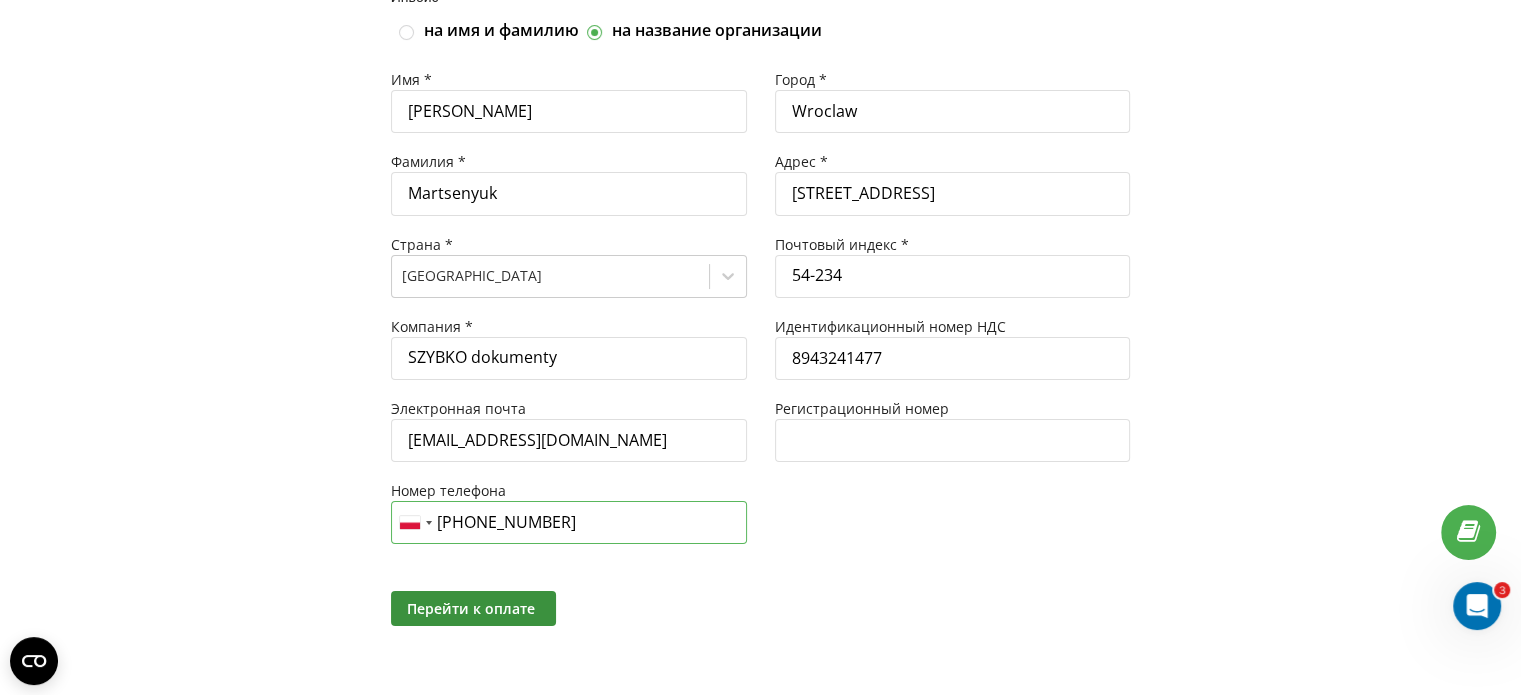 type on "[PHONE_NUMBER]" 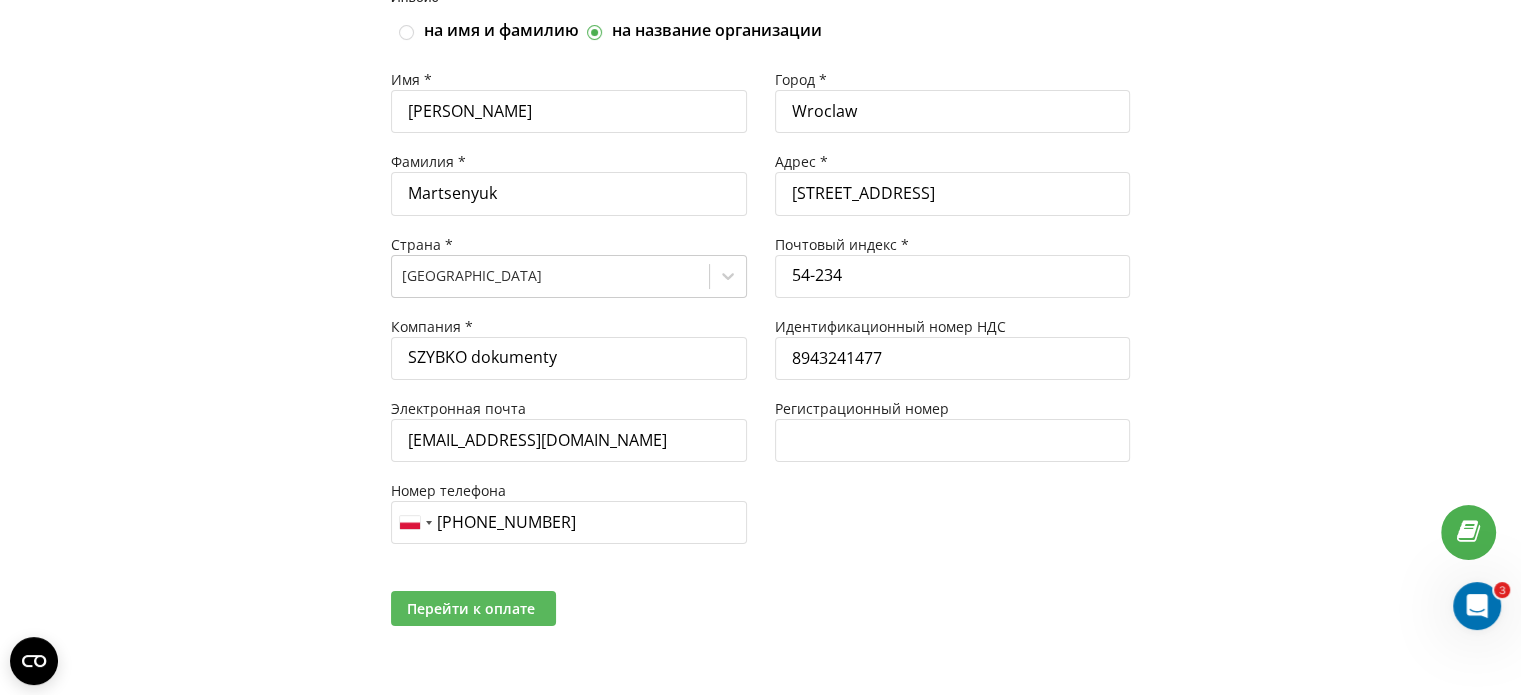 click on "Перейти к оплате" at bounding box center [471, 608] 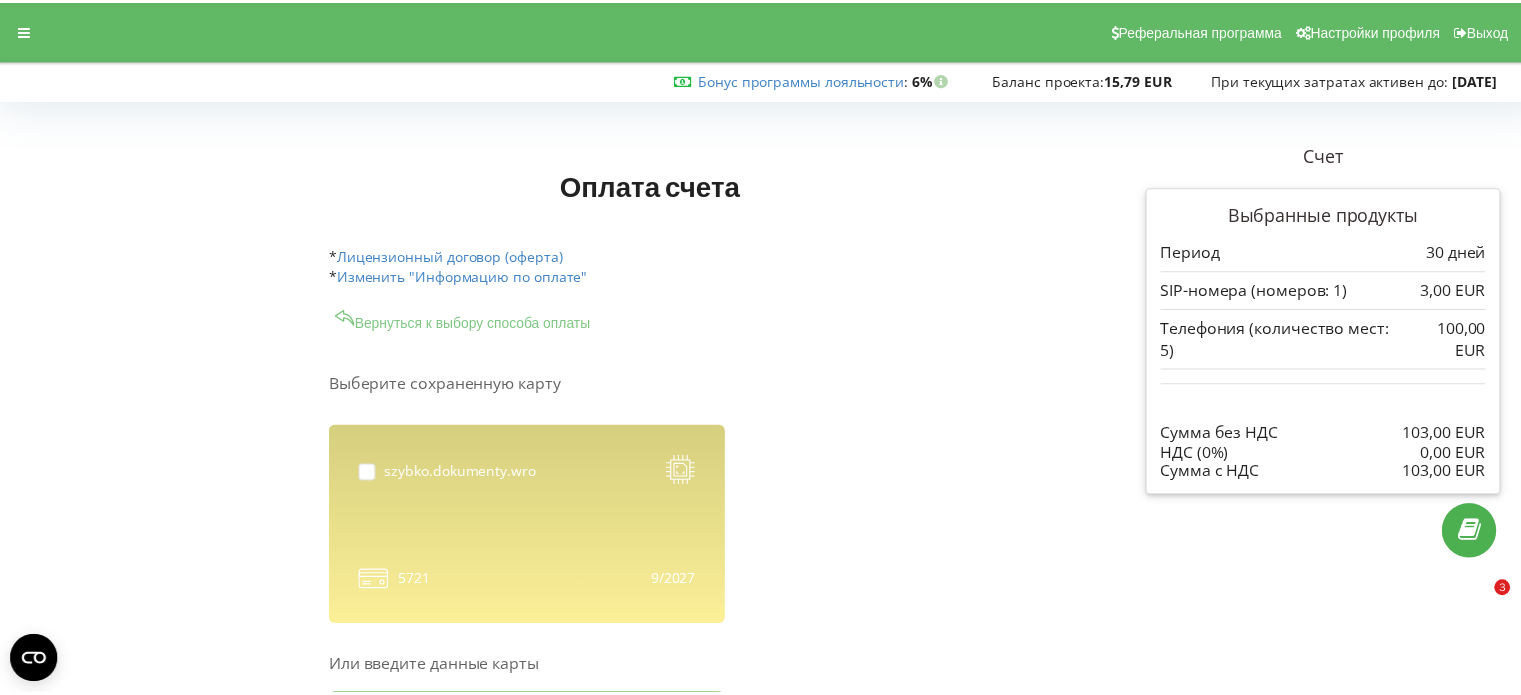 scroll, scrollTop: 0, scrollLeft: 0, axis: both 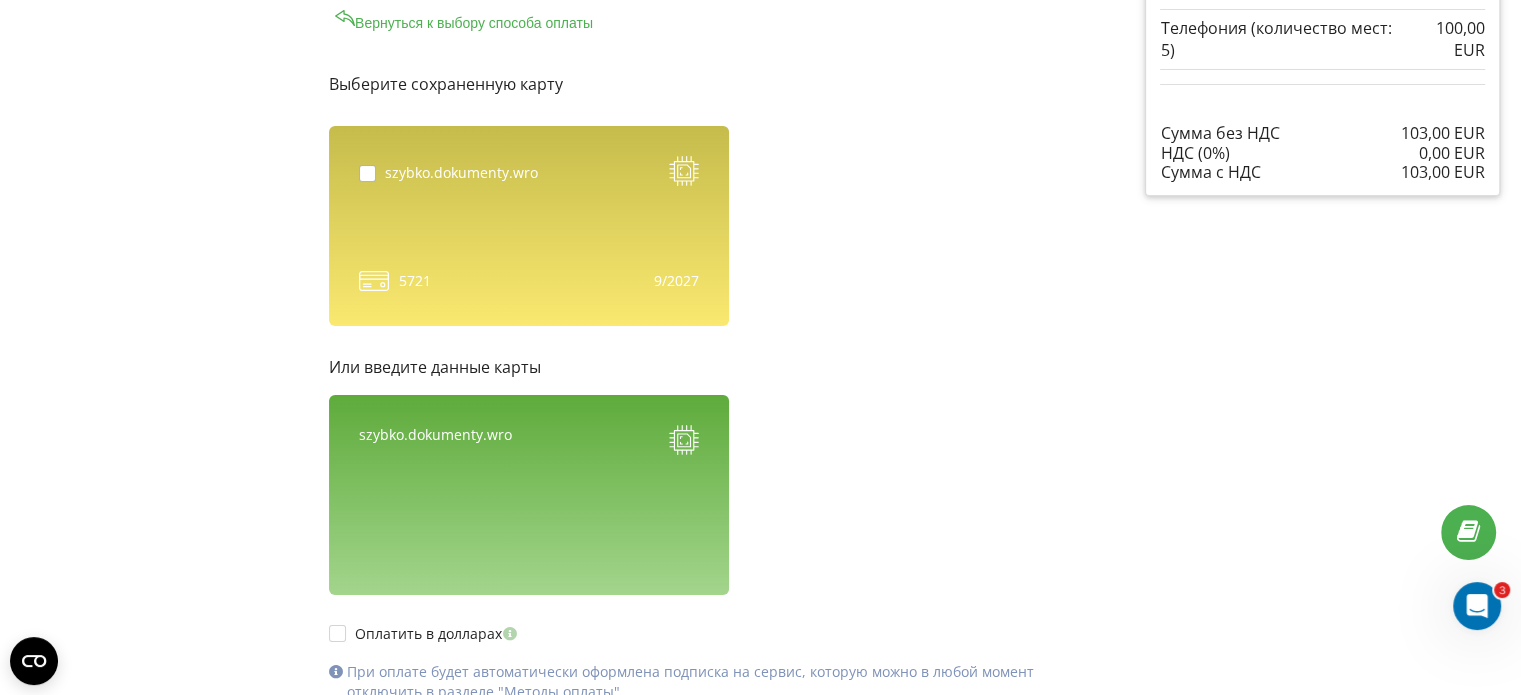 click at bounding box center (372, 165) 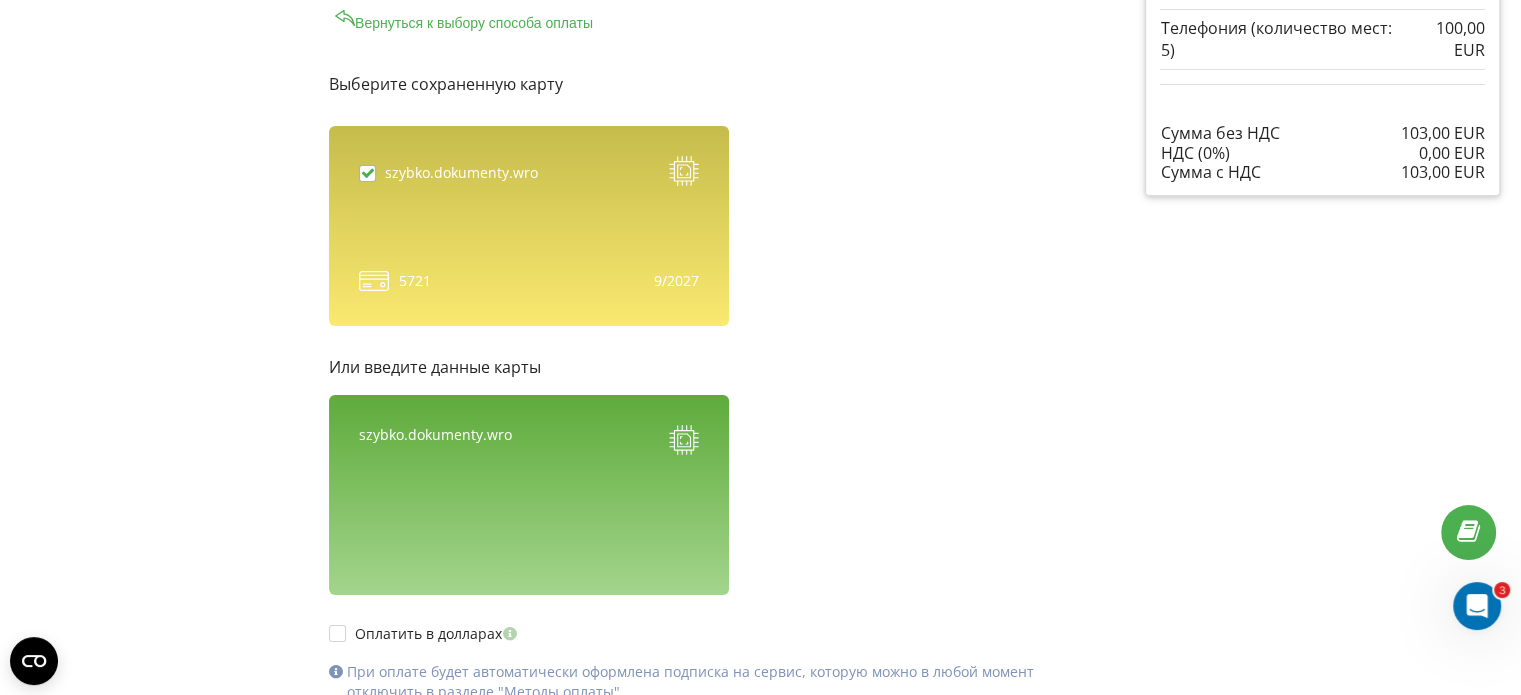 checkbox on "true" 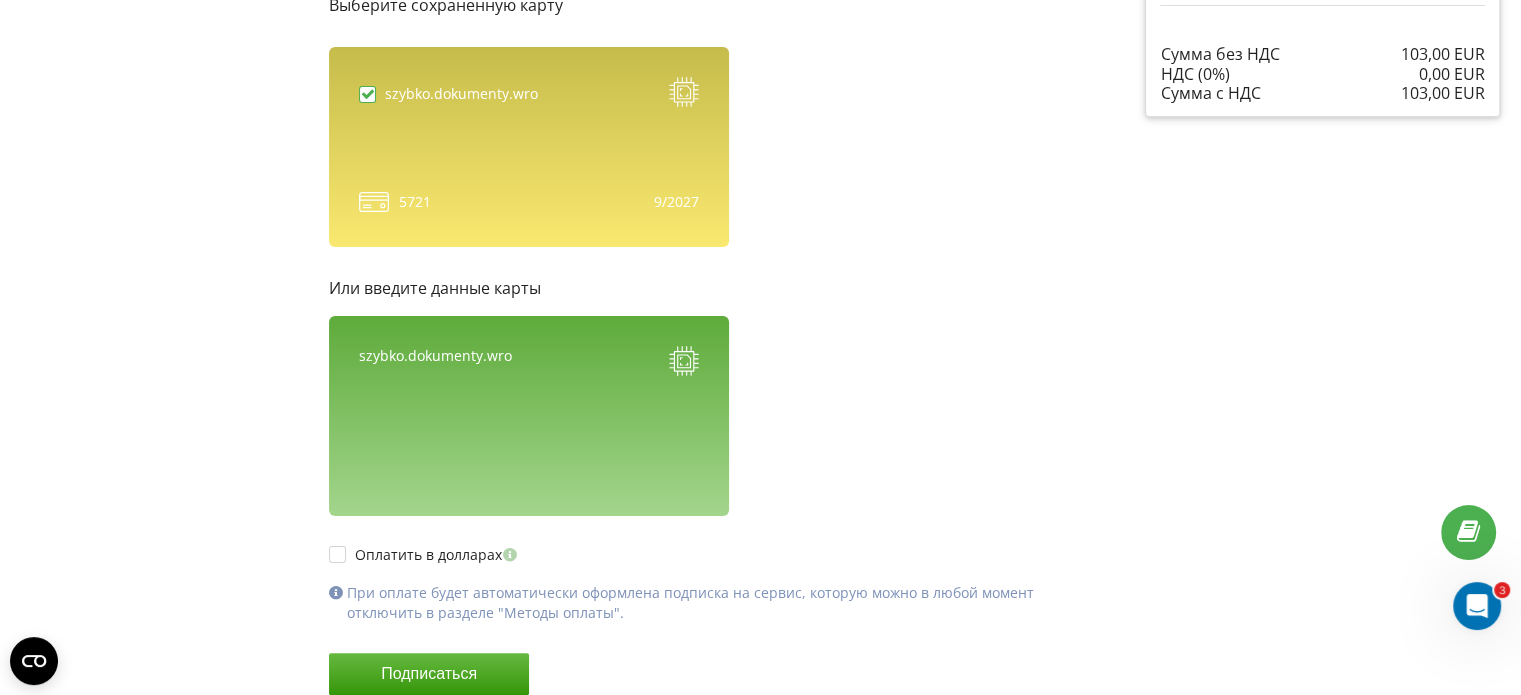 scroll, scrollTop: 460, scrollLeft: 0, axis: vertical 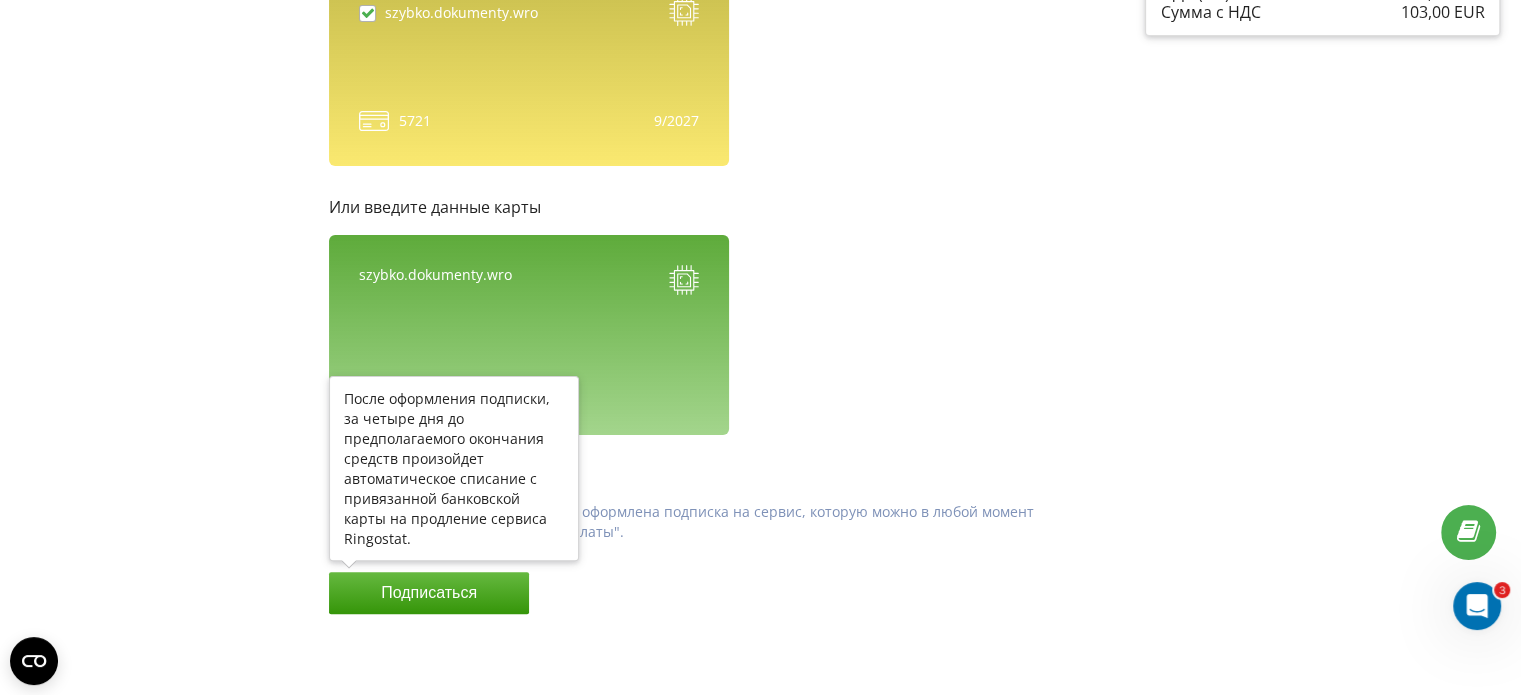 click on "Подписаться" at bounding box center [429, 593] 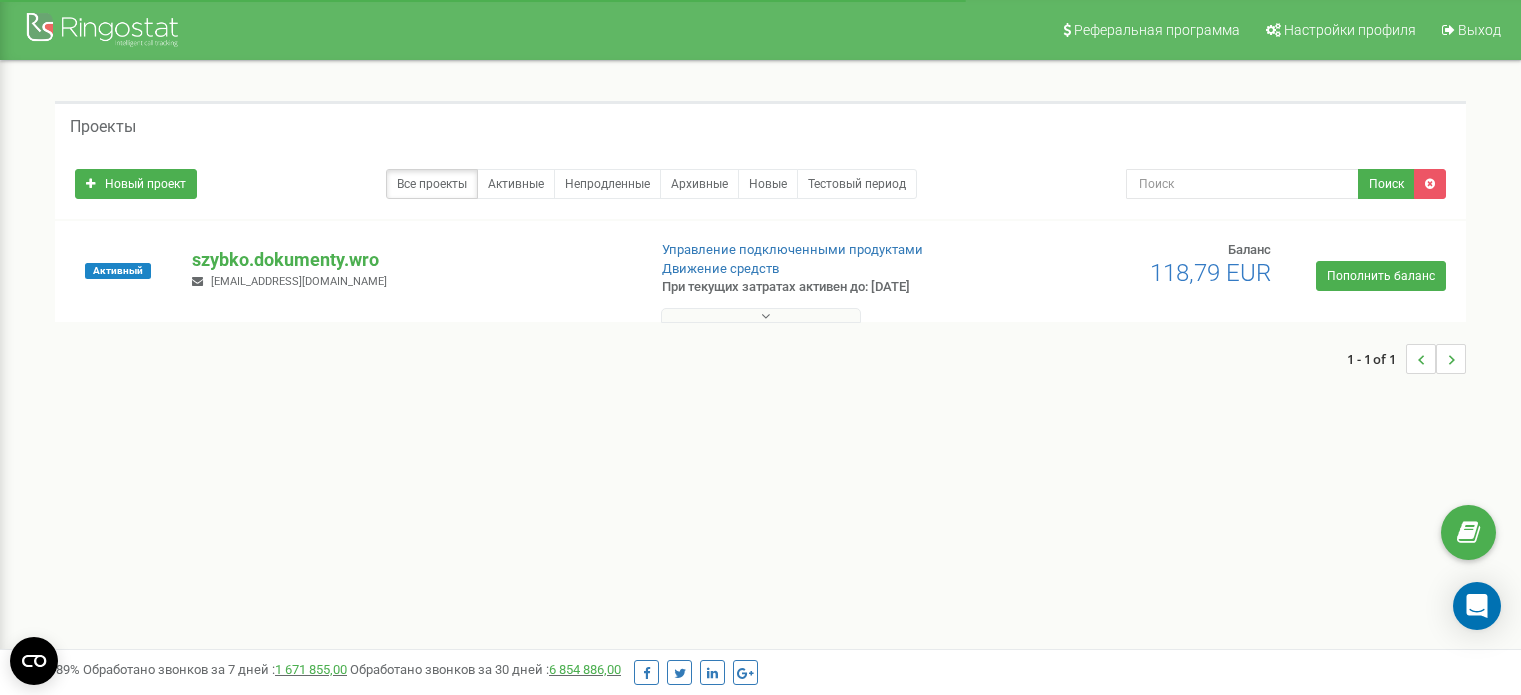 scroll, scrollTop: 0, scrollLeft: 0, axis: both 